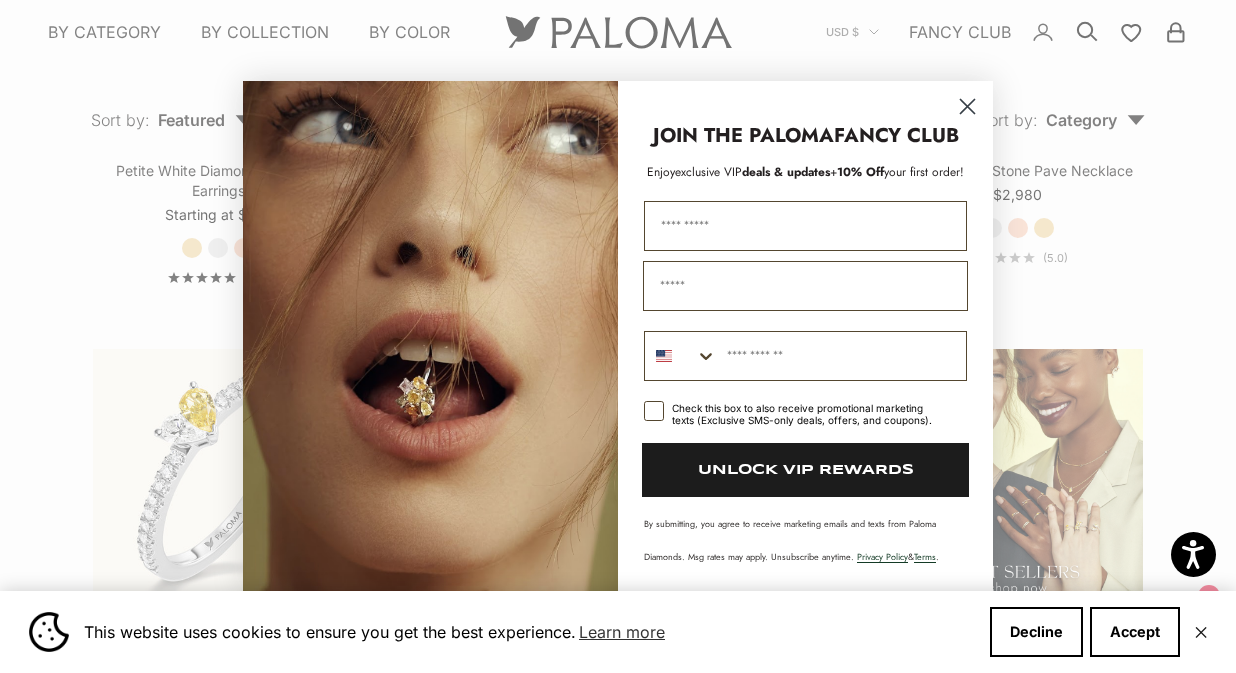 scroll, scrollTop: 2001, scrollLeft: 0, axis: vertical 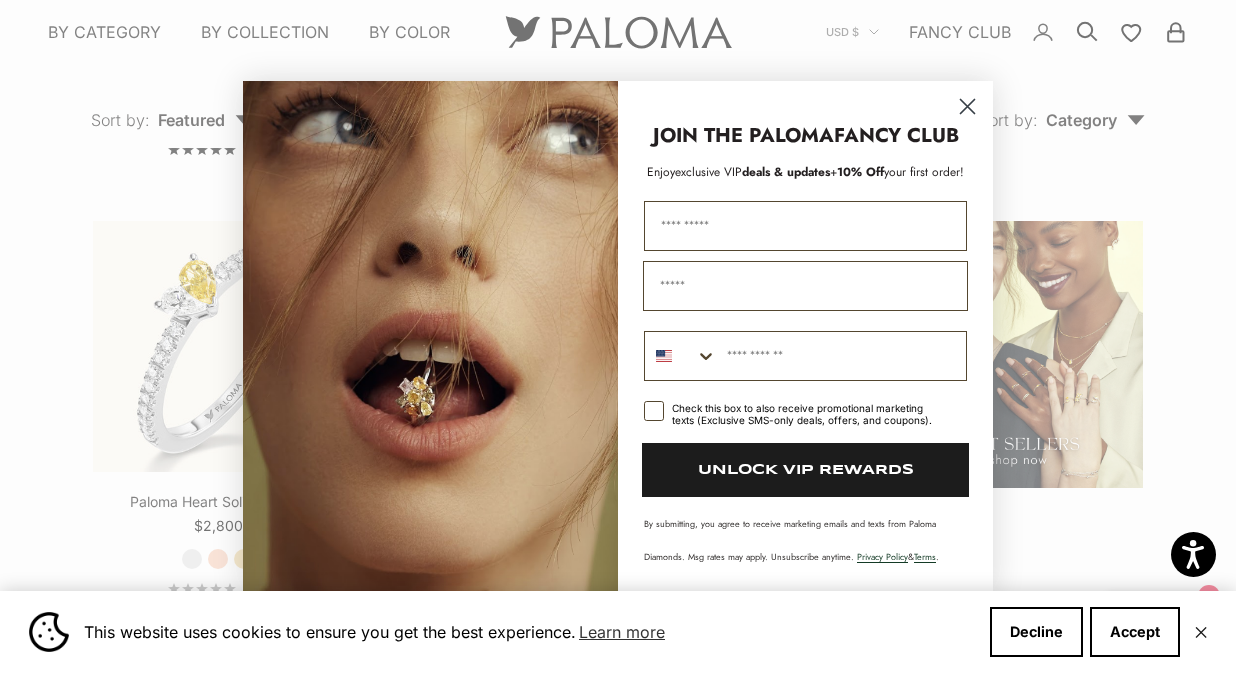 click 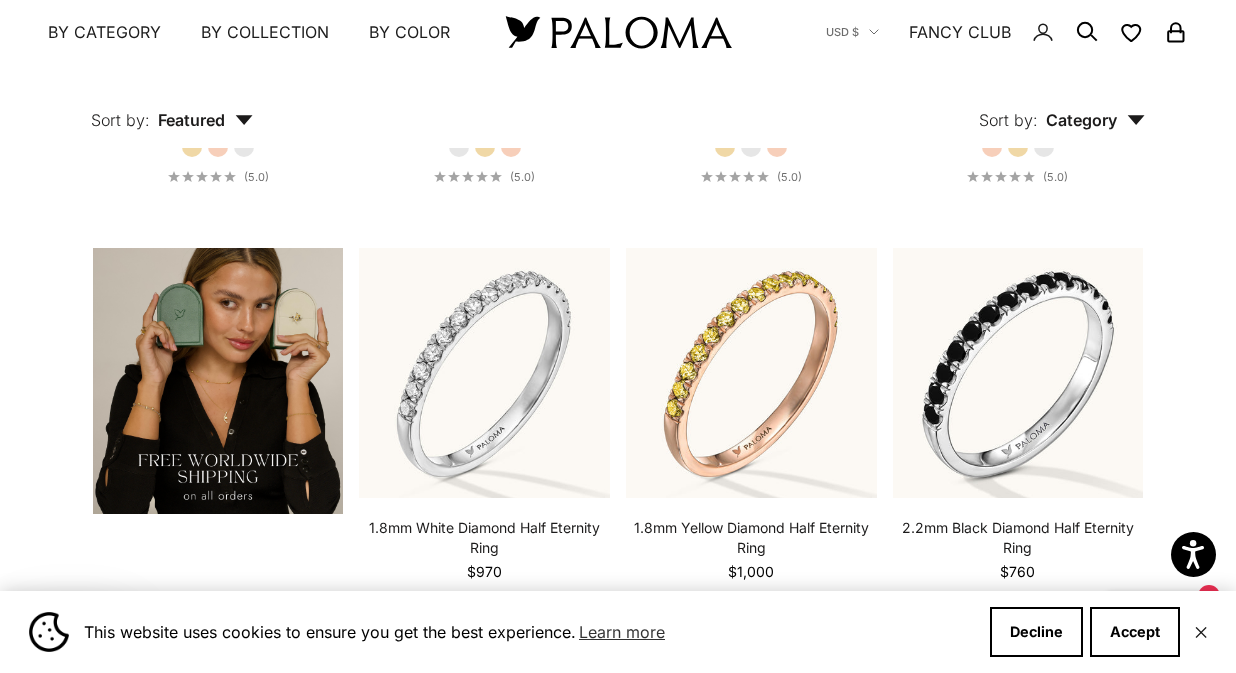 scroll, scrollTop: 2875, scrollLeft: 0, axis: vertical 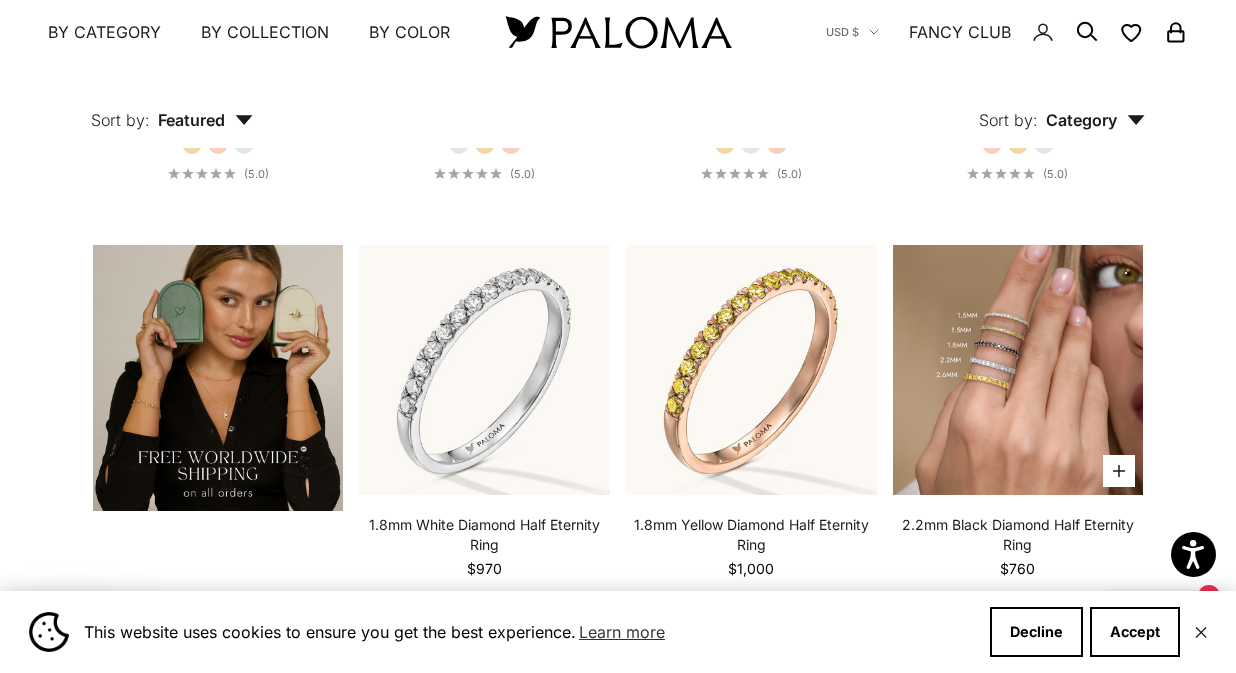 click at bounding box center [1018, 370] 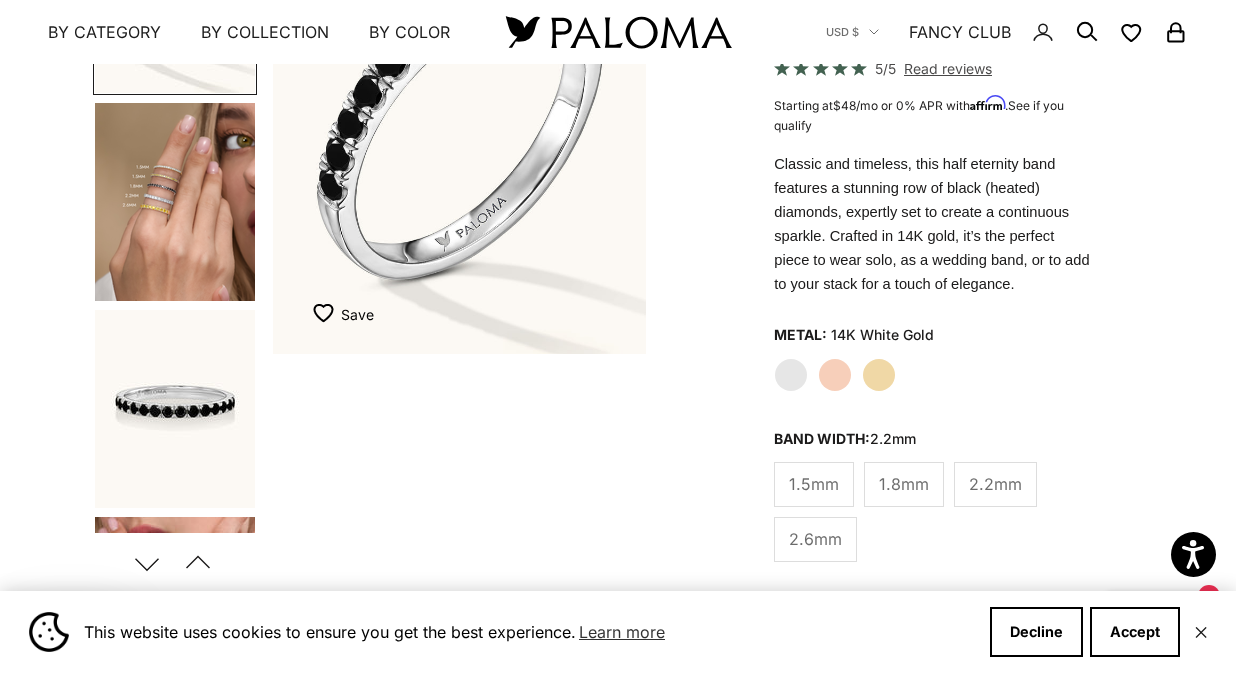 scroll, scrollTop: 393, scrollLeft: 0, axis: vertical 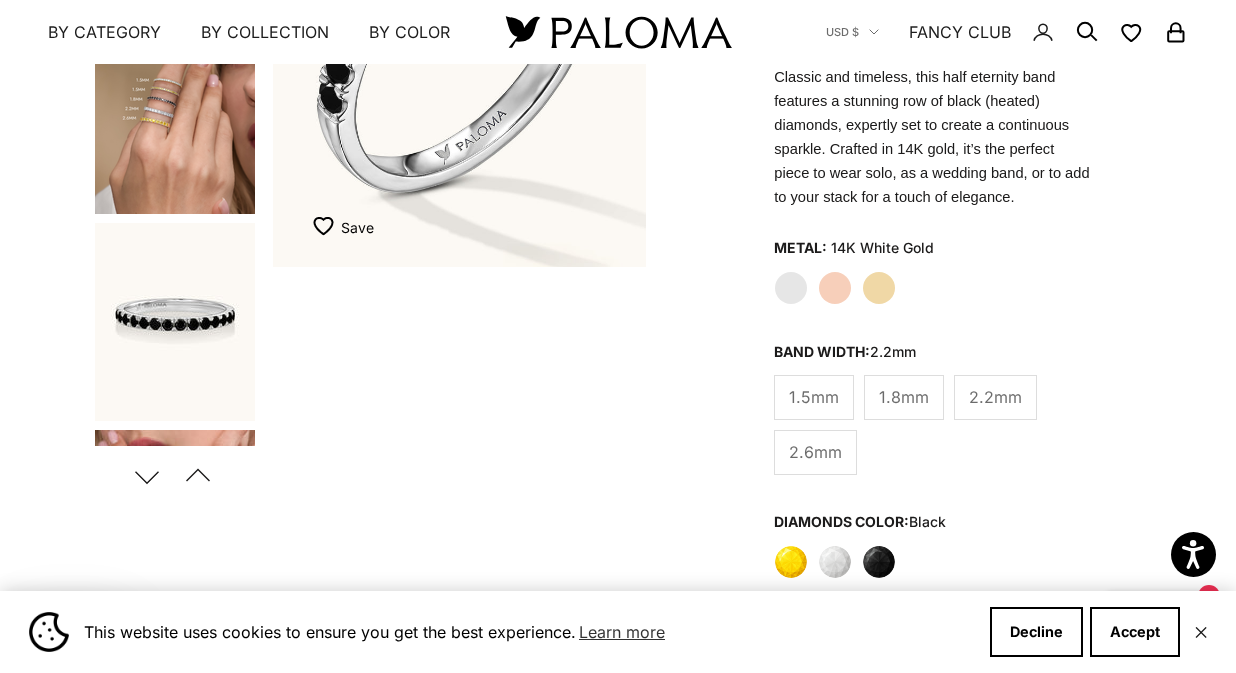 click on "2.6mm" 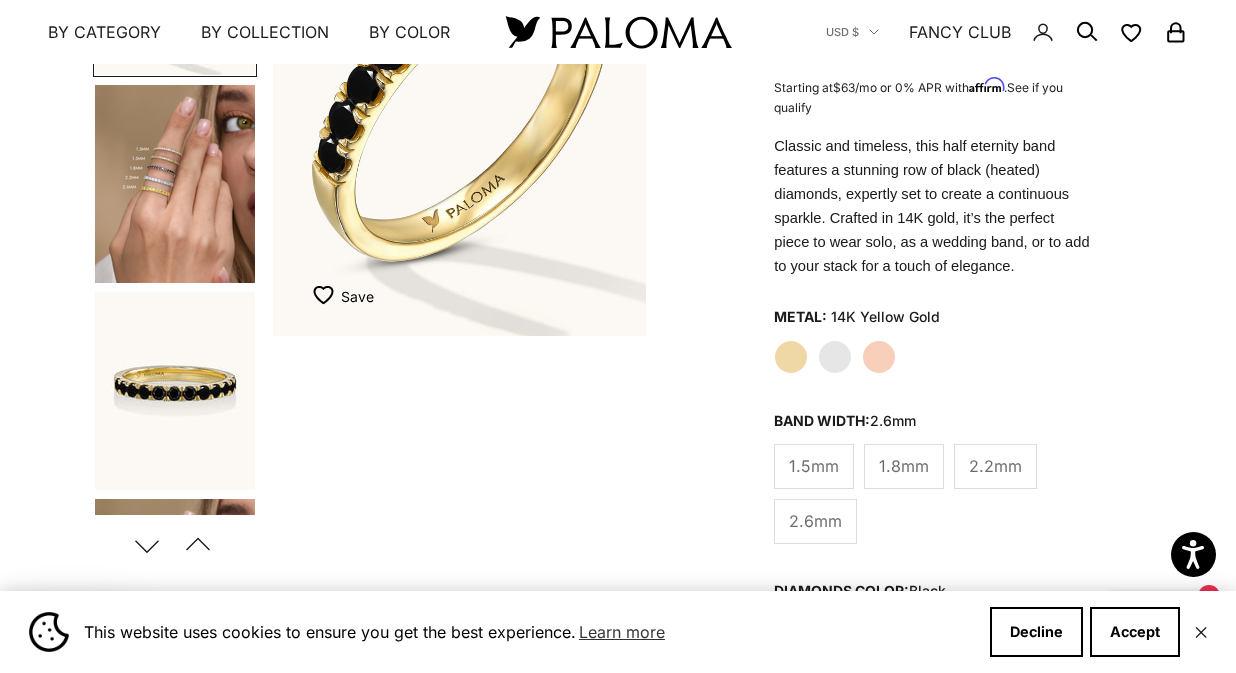 scroll, scrollTop: 339, scrollLeft: 0, axis: vertical 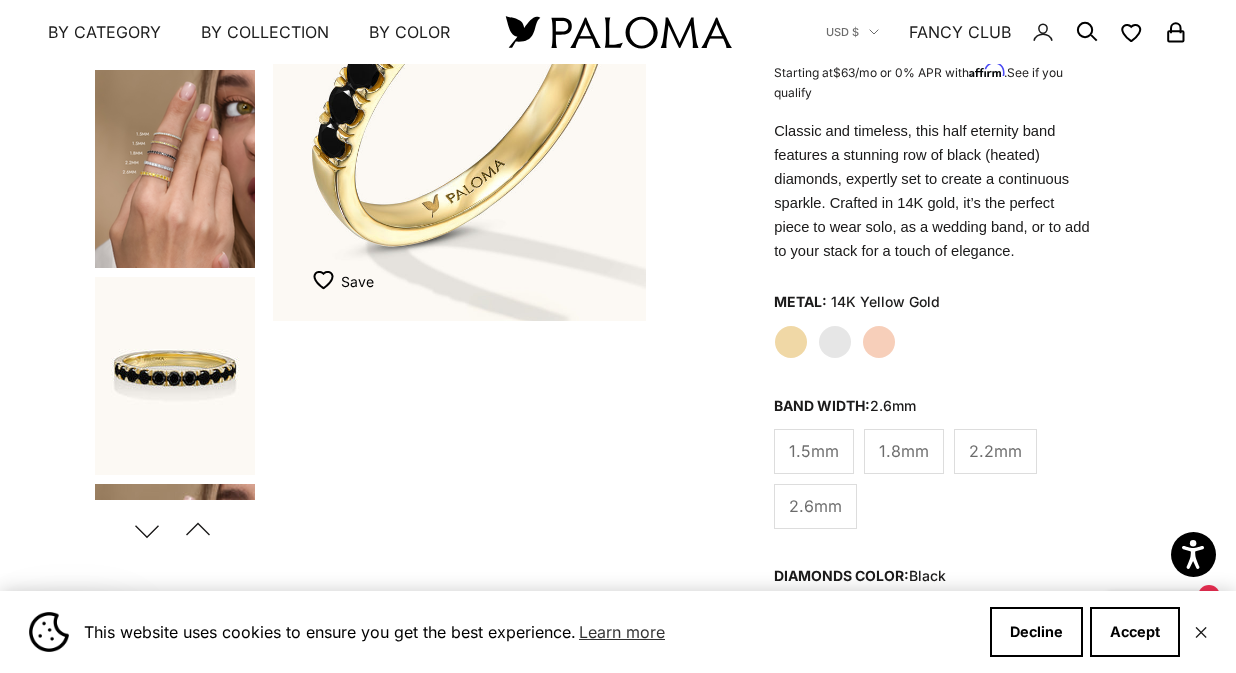 click on "Rose Gold" 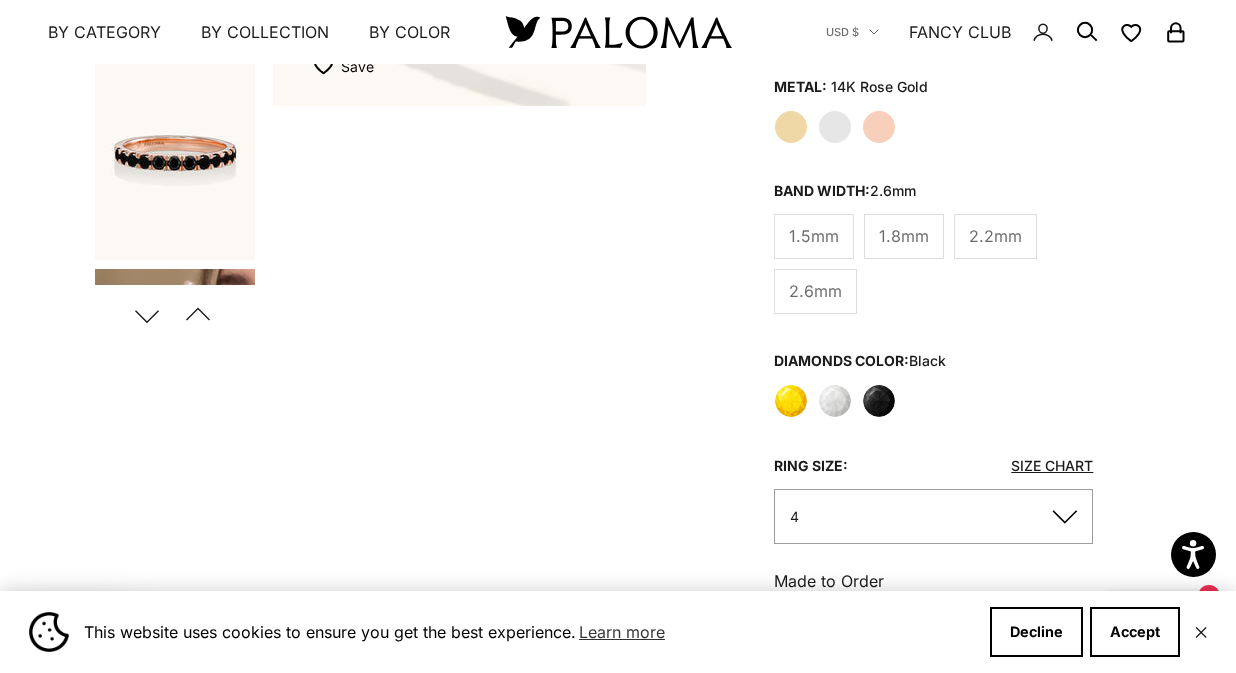 scroll, scrollTop: 696, scrollLeft: 0, axis: vertical 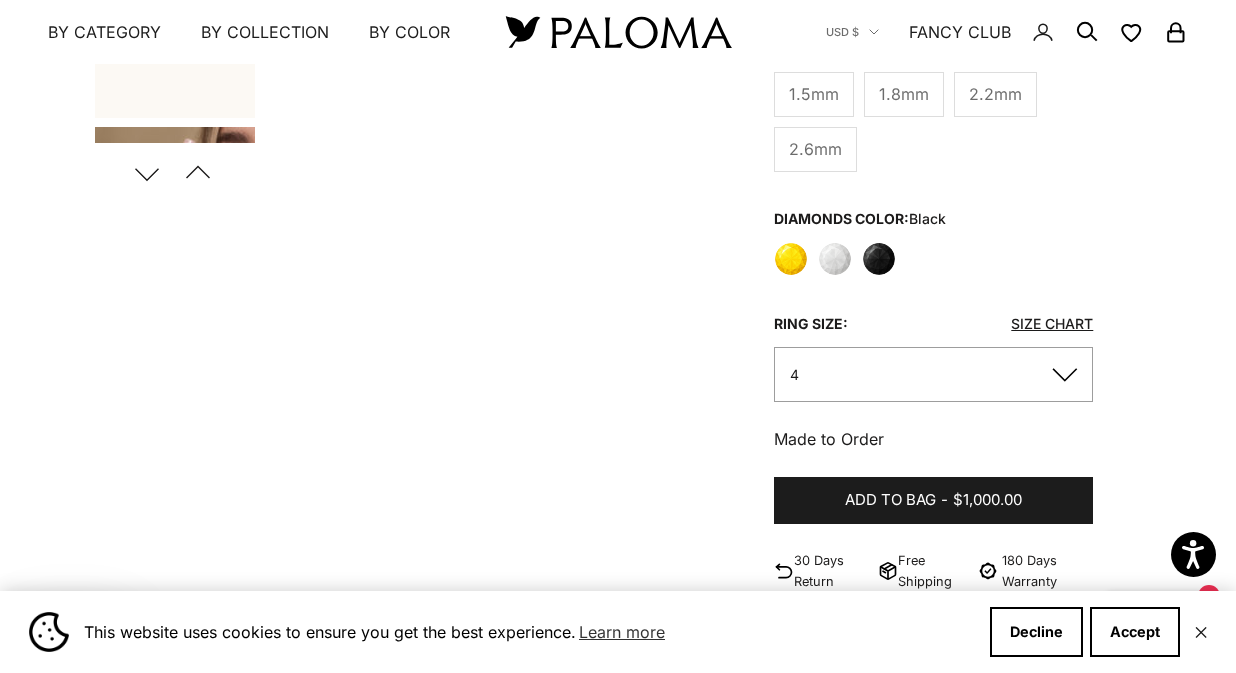 click on "Black" 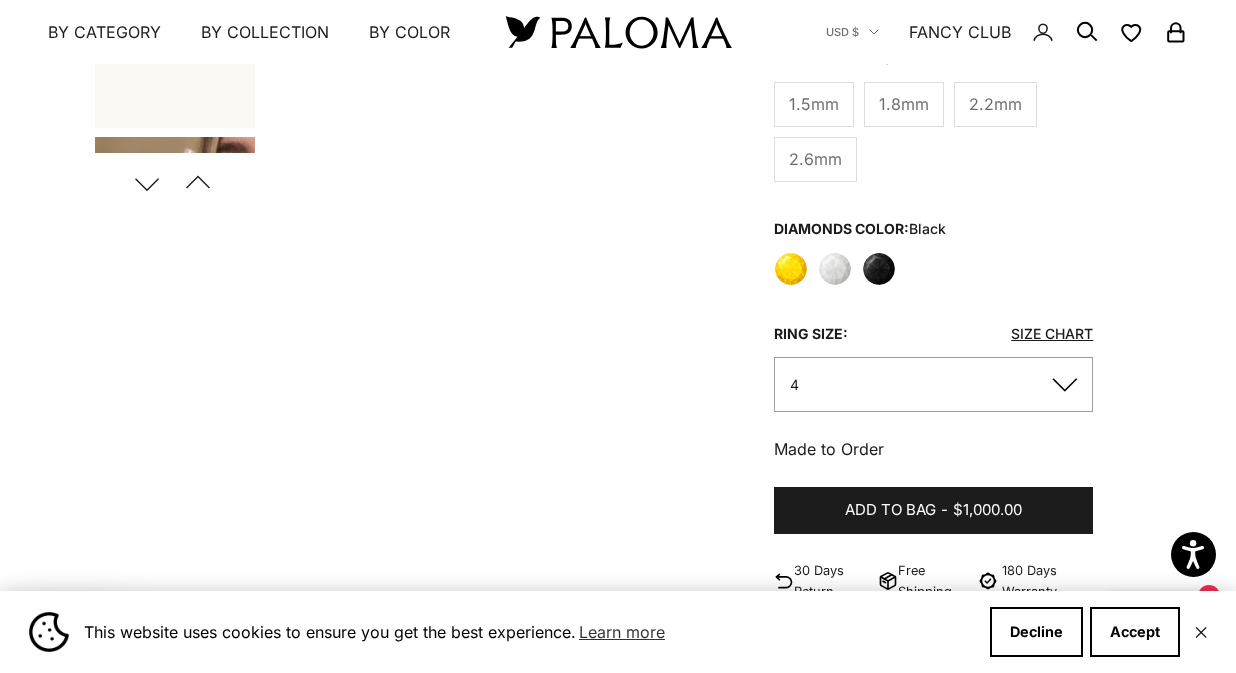 scroll, scrollTop: 710, scrollLeft: 0, axis: vertical 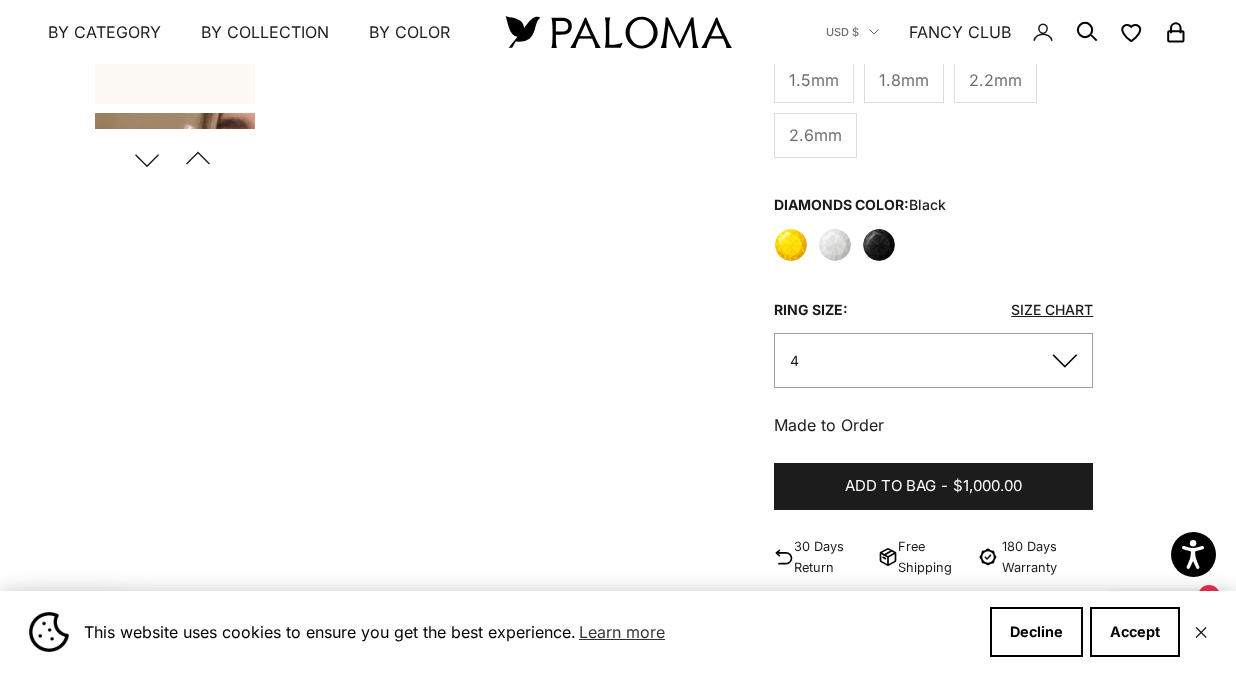 click on "White" 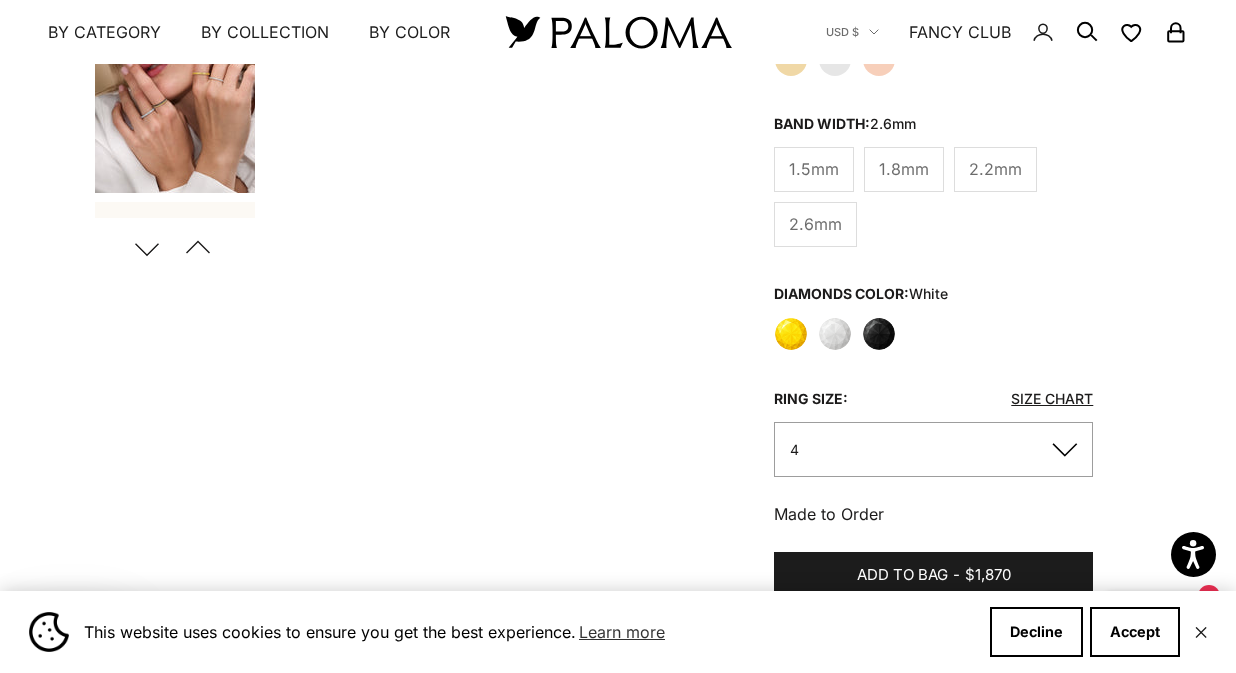 scroll, scrollTop: 688, scrollLeft: 0, axis: vertical 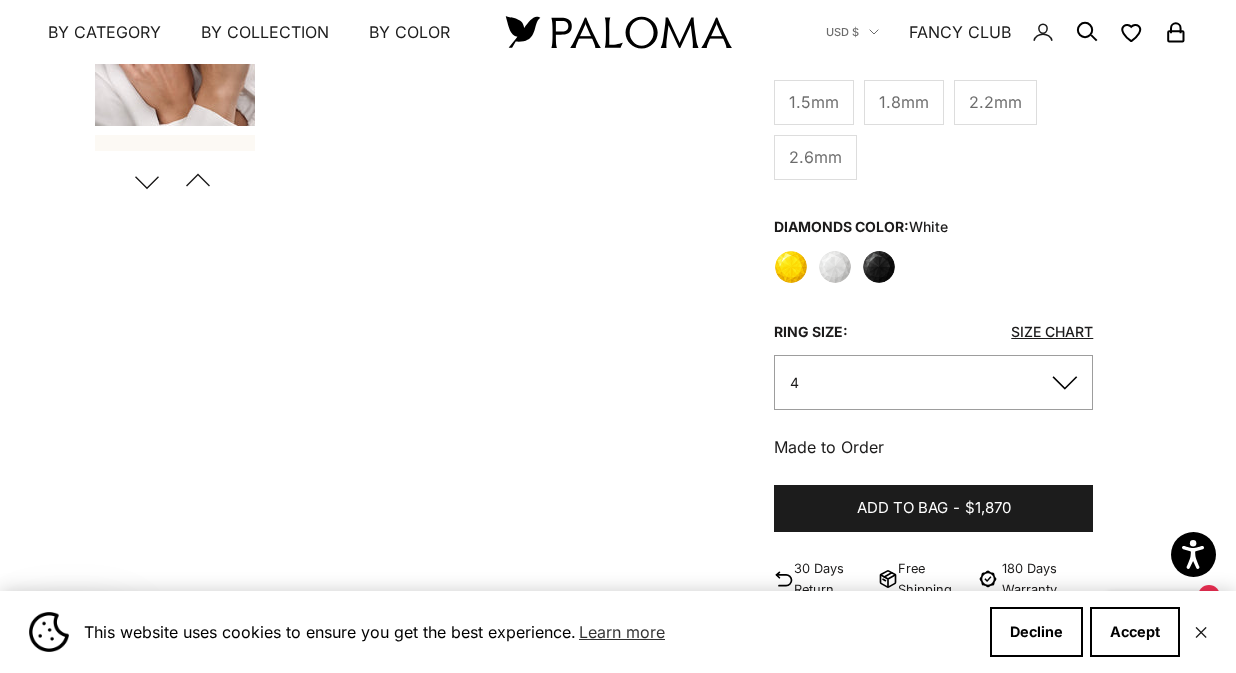 click on "Black" 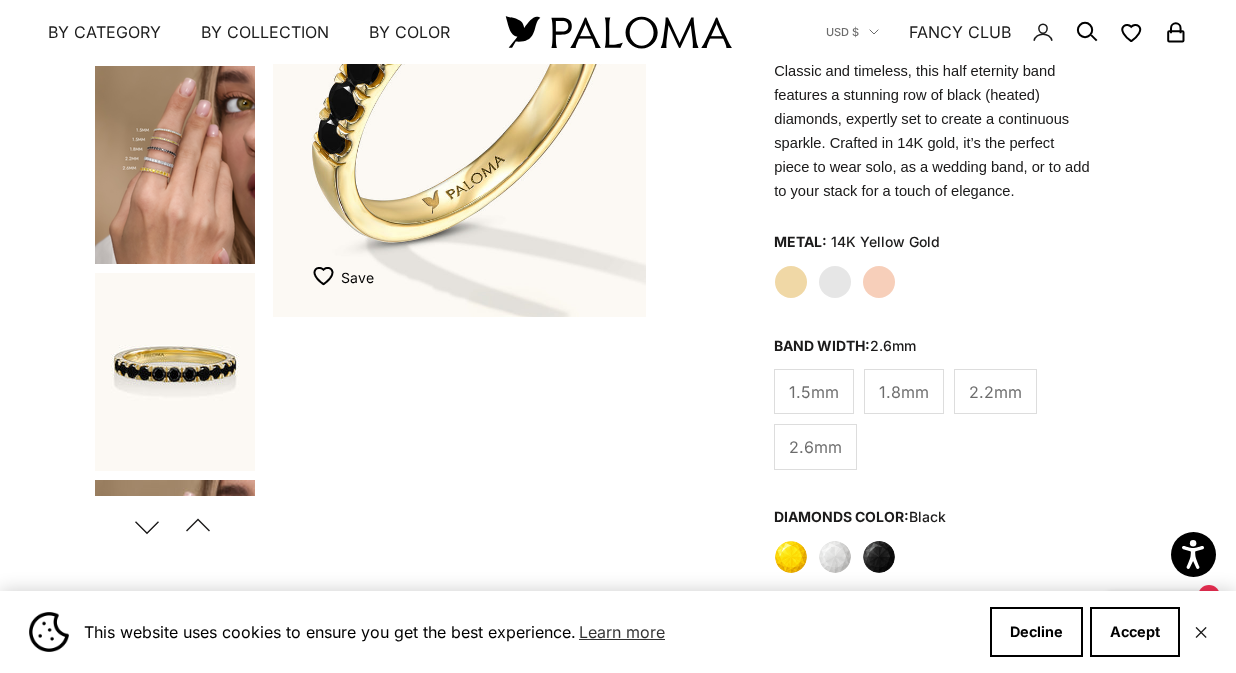 scroll, scrollTop: 707, scrollLeft: 0, axis: vertical 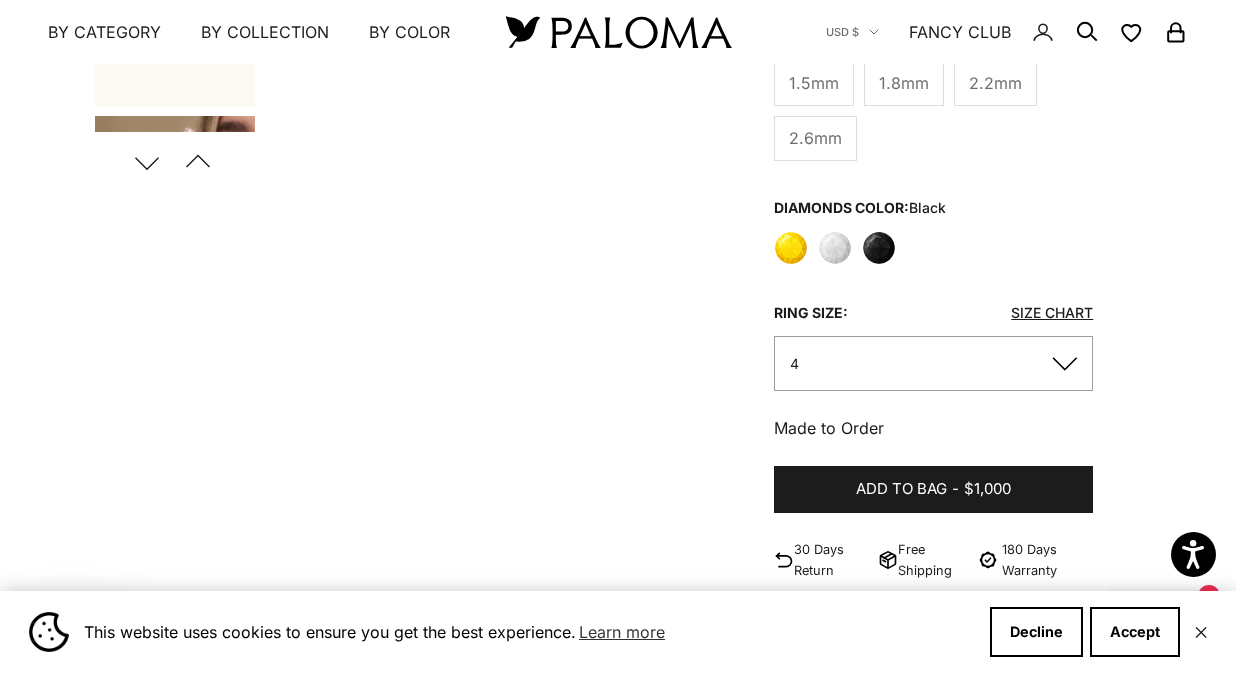 click on "4" 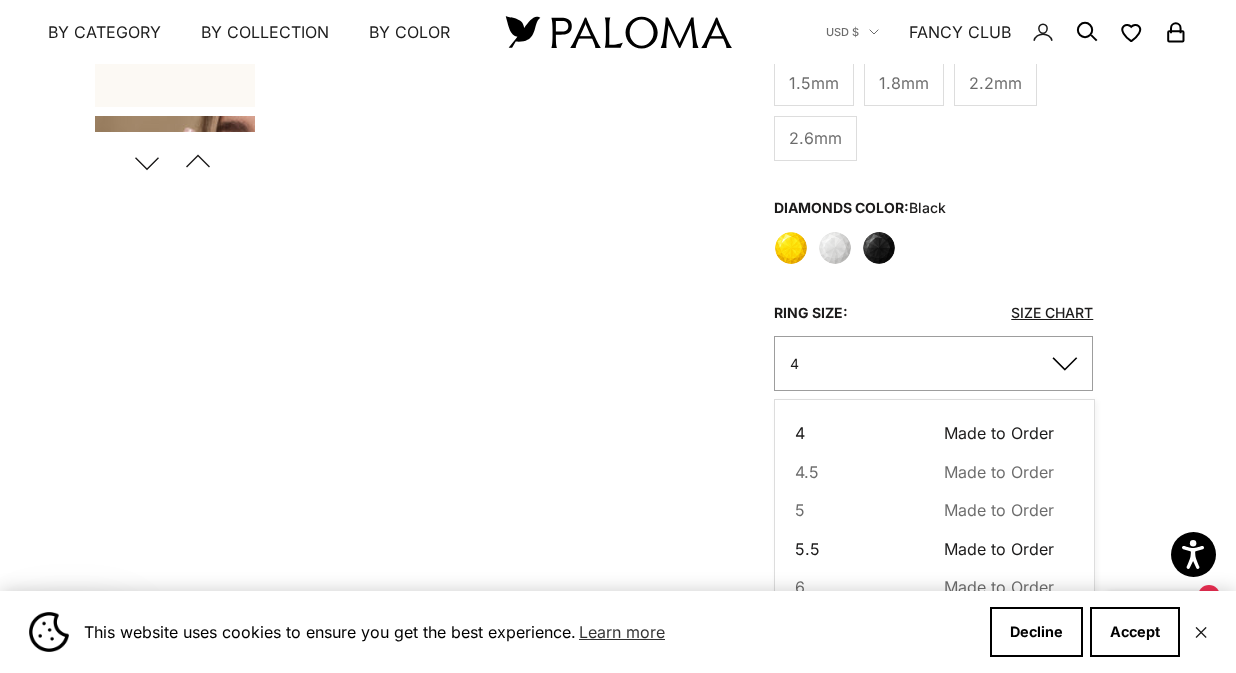 click on "5.5 Made to Order Sold out" at bounding box center (924, 549) 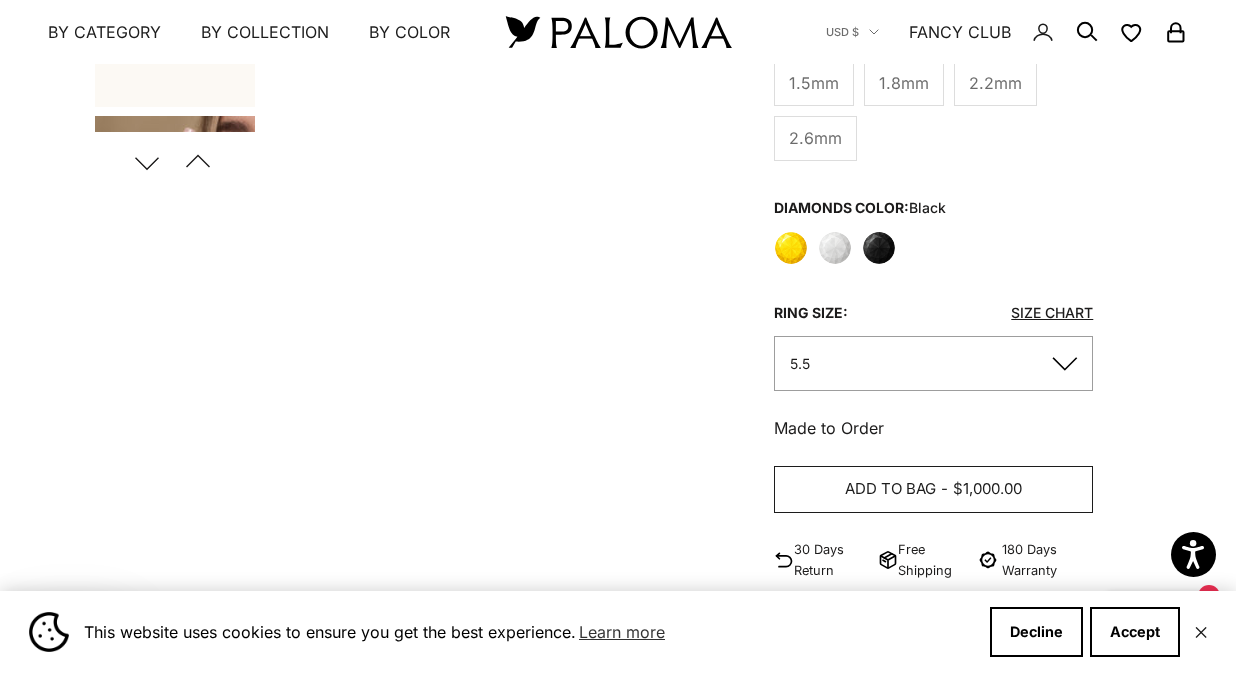 click on "$1,000.00" at bounding box center [987, 489] 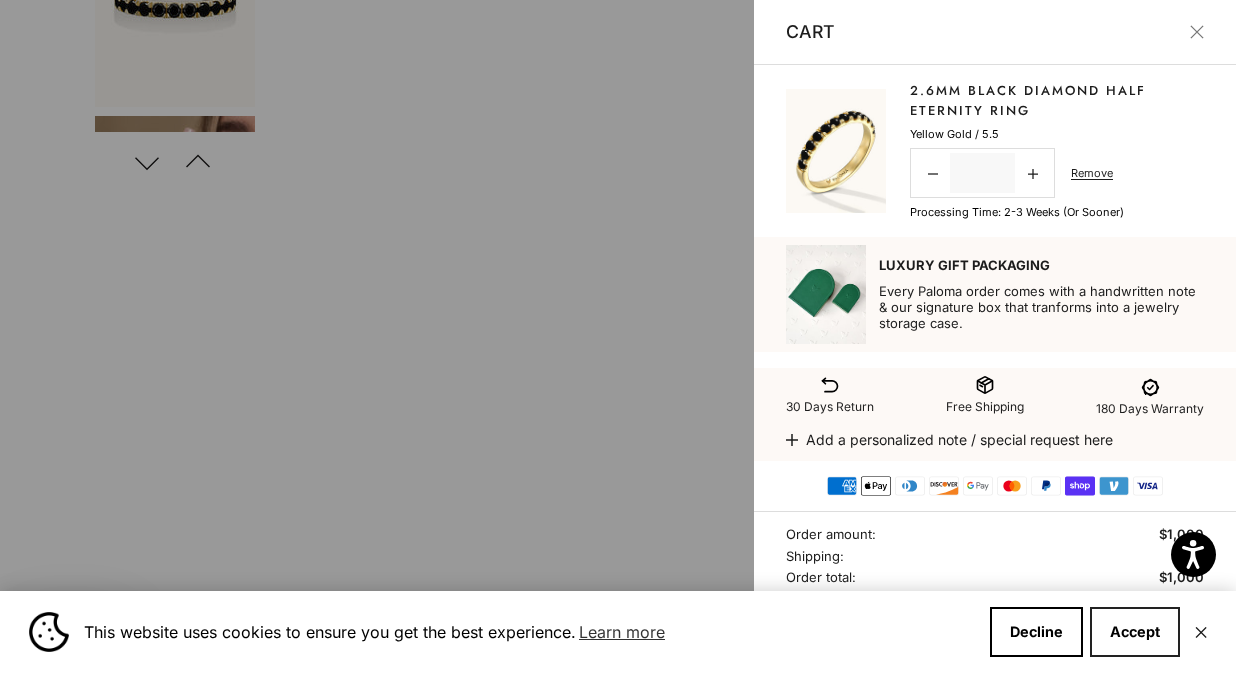 click on "Accept" at bounding box center [1135, 632] 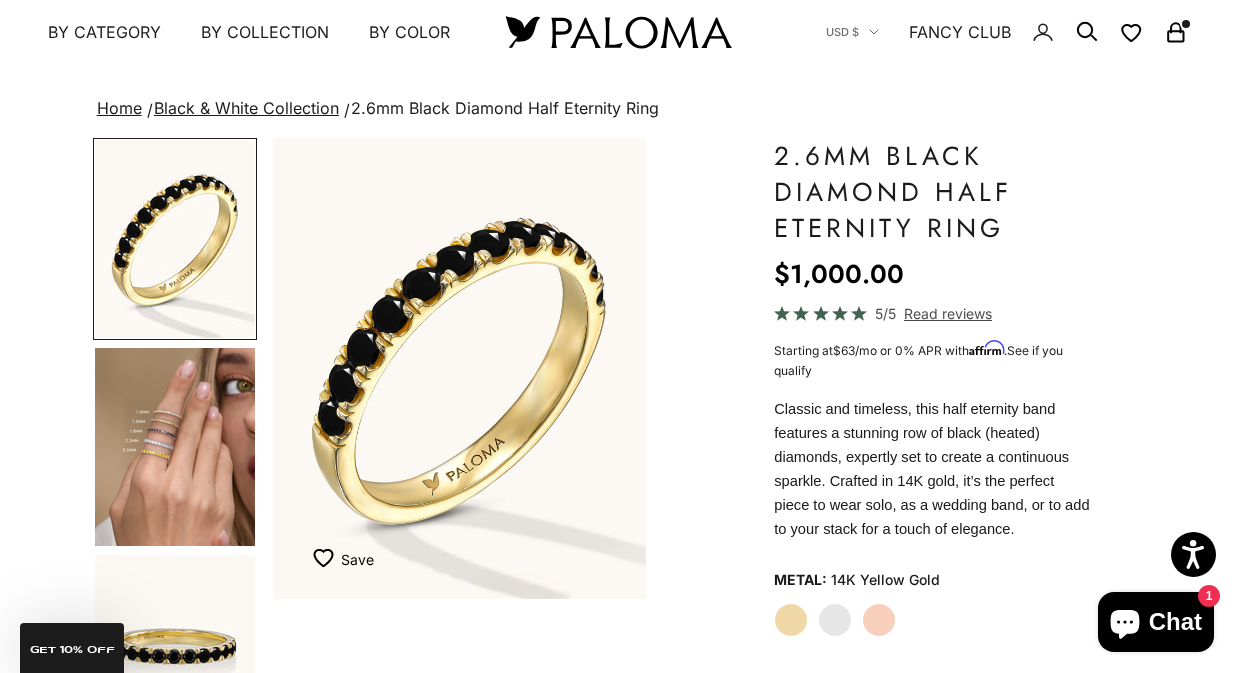 scroll, scrollTop: 0, scrollLeft: 0, axis: both 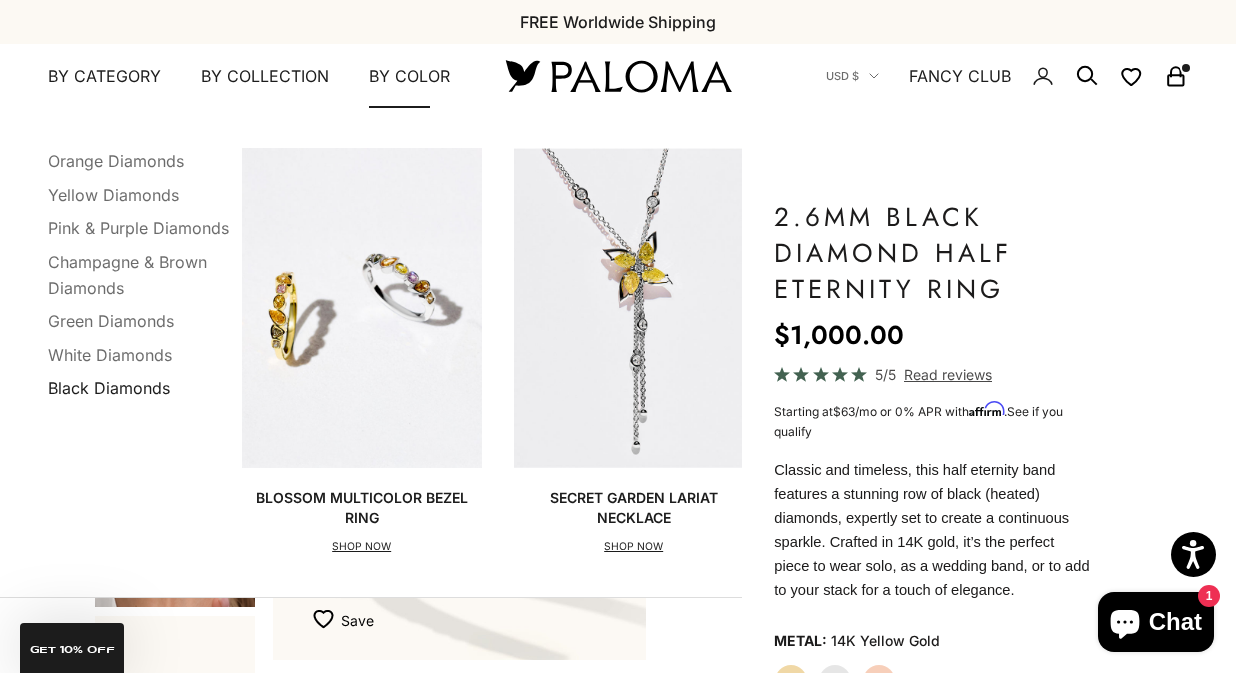 click on "Black Diamonds" at bounding box center (109, 388) 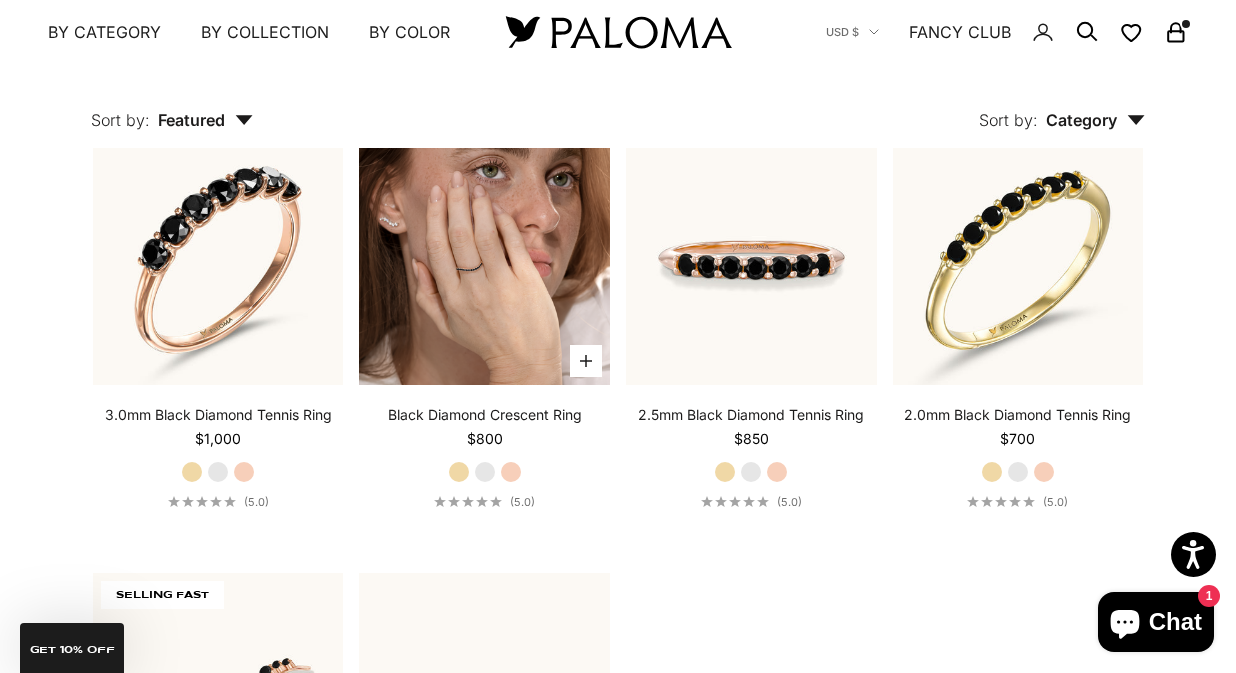 scroll, scrollTop: 1718, scrollLeft: 0, axis: vertical 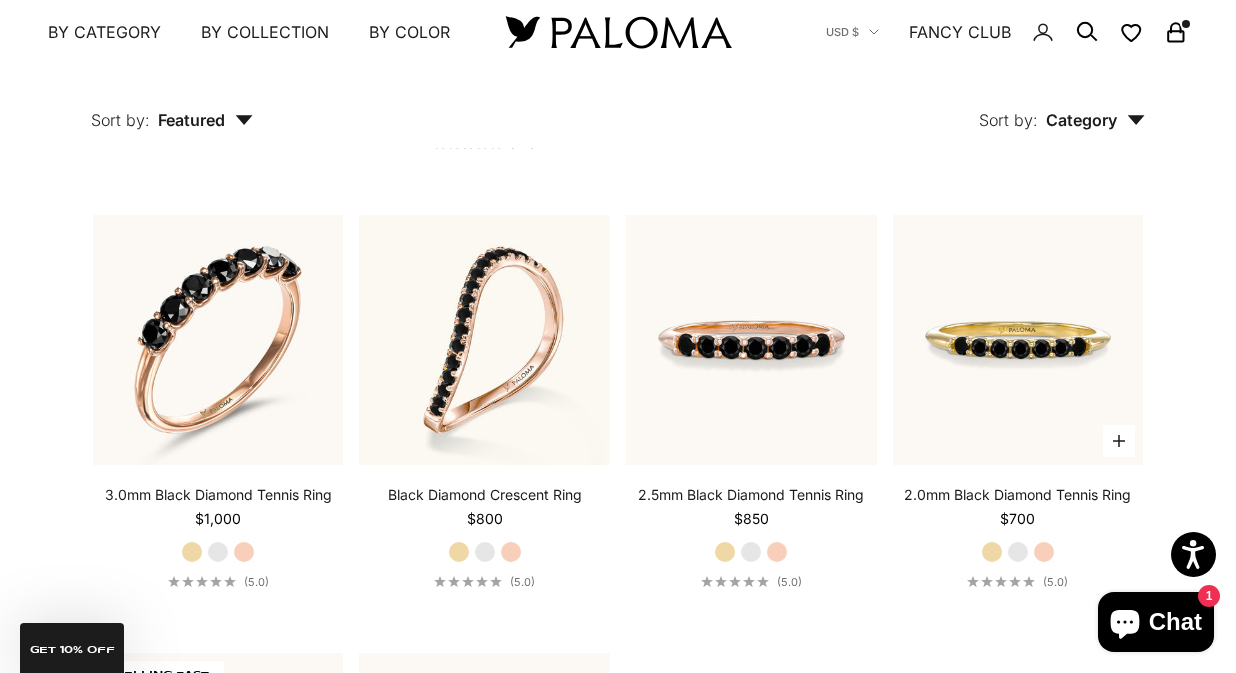 click at bounding box center (1018, 340) 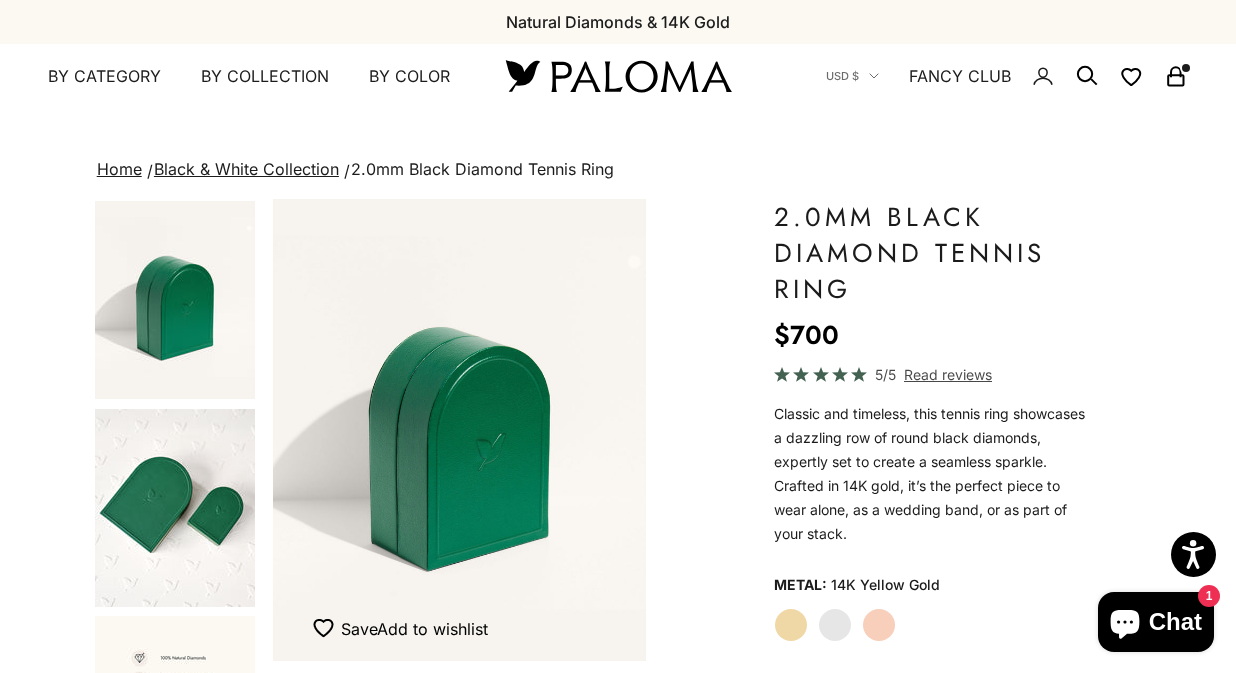 scroll, scrollTop: 464, scrollLeft: 0, axis: vertical 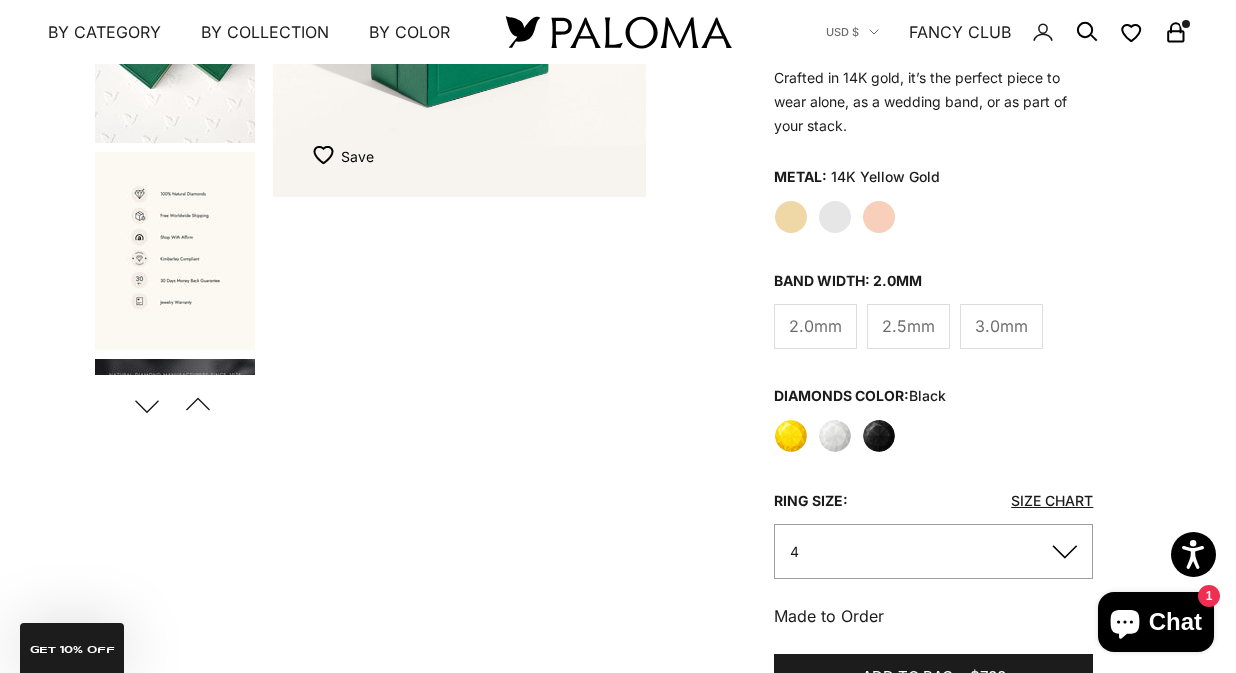 click on "3.0mm" 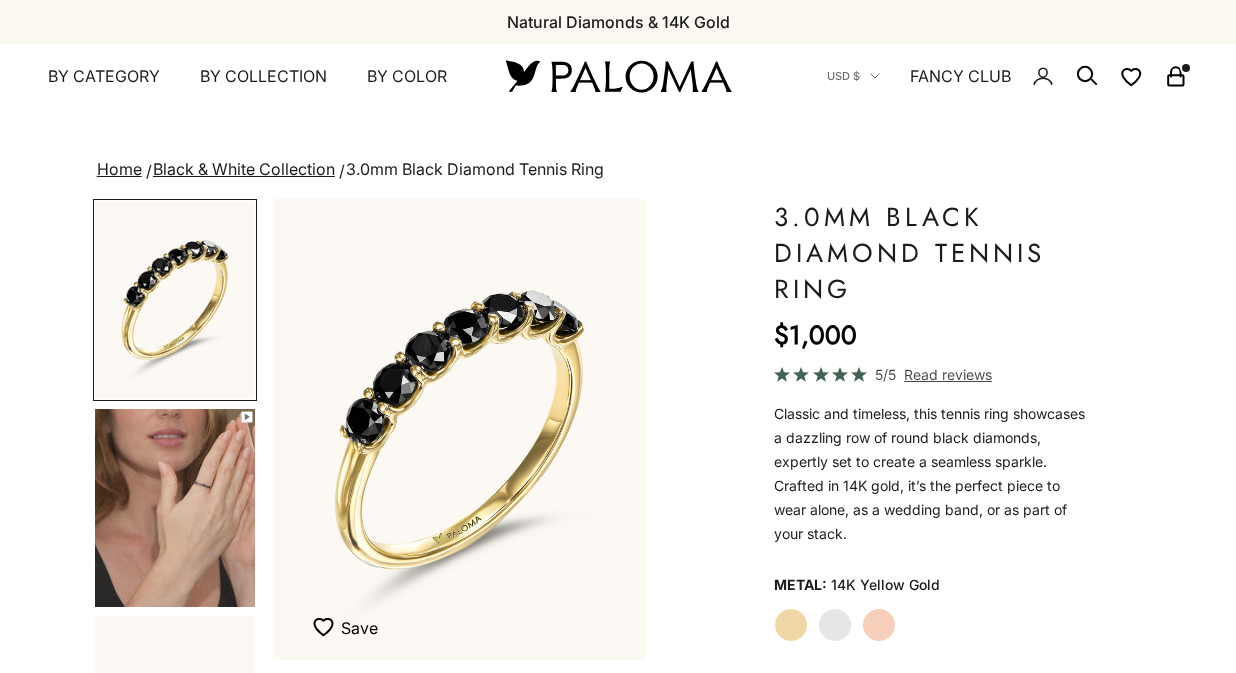 scroll, scrollTop: 0, scrollLeft: 0, axis: both 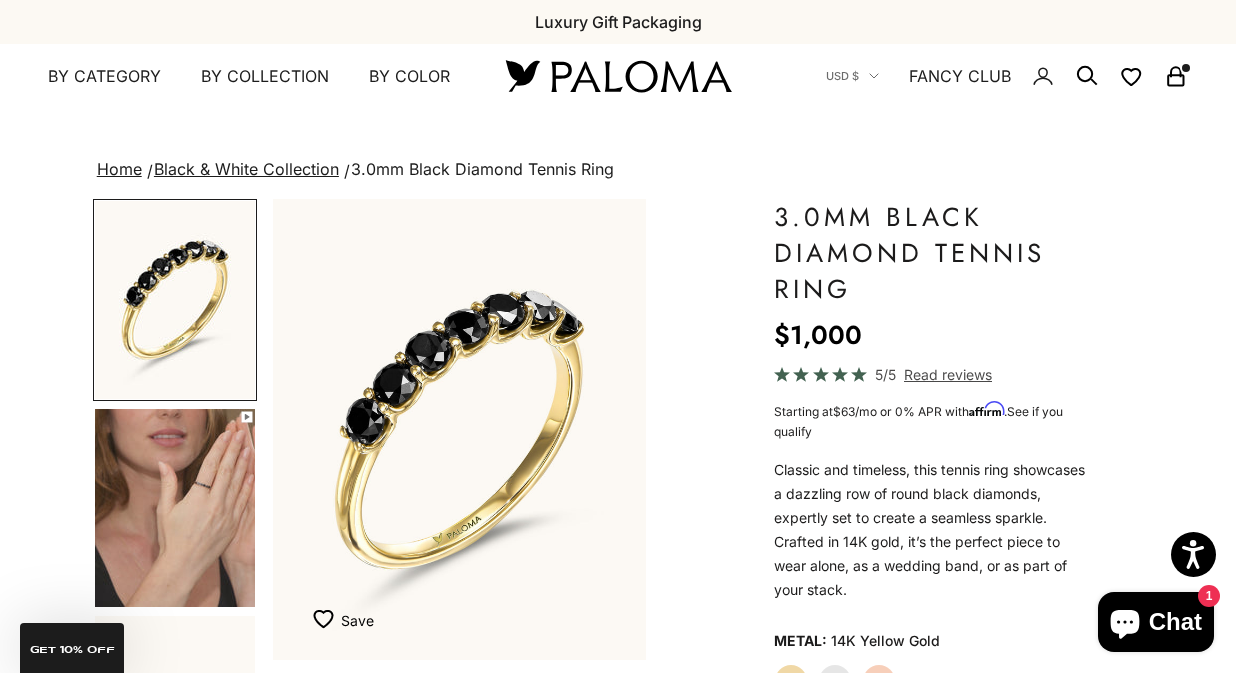 click 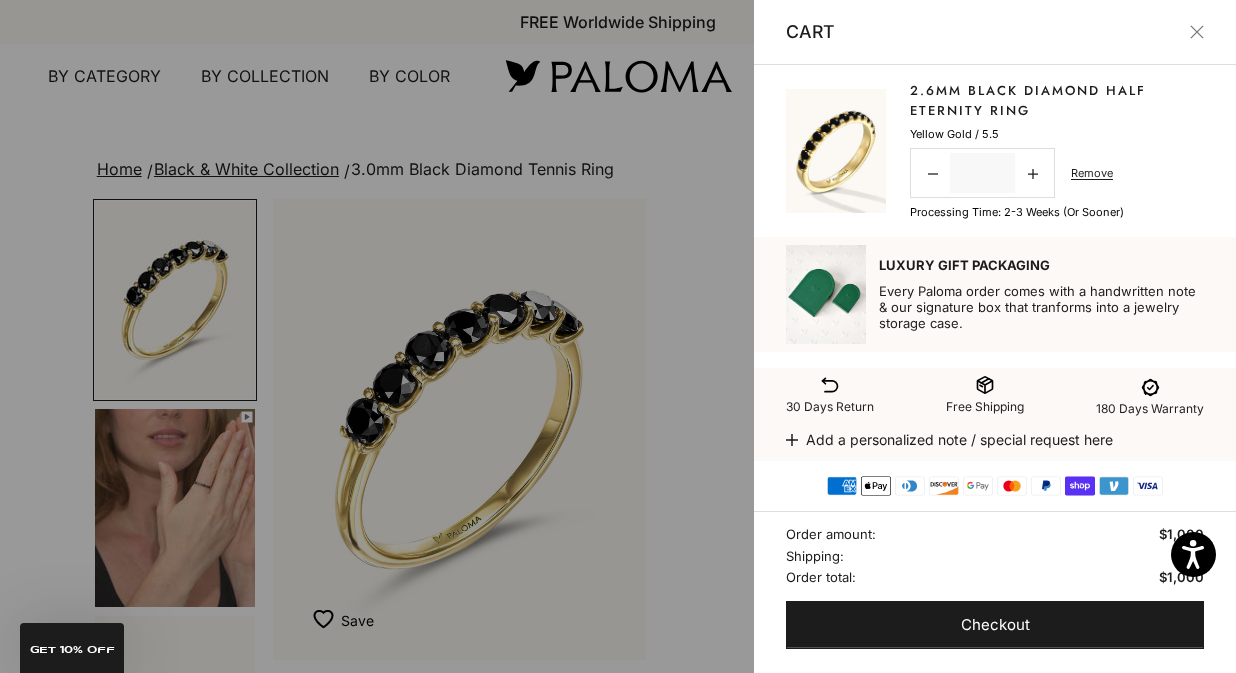 click at bounding box center [618, 336] 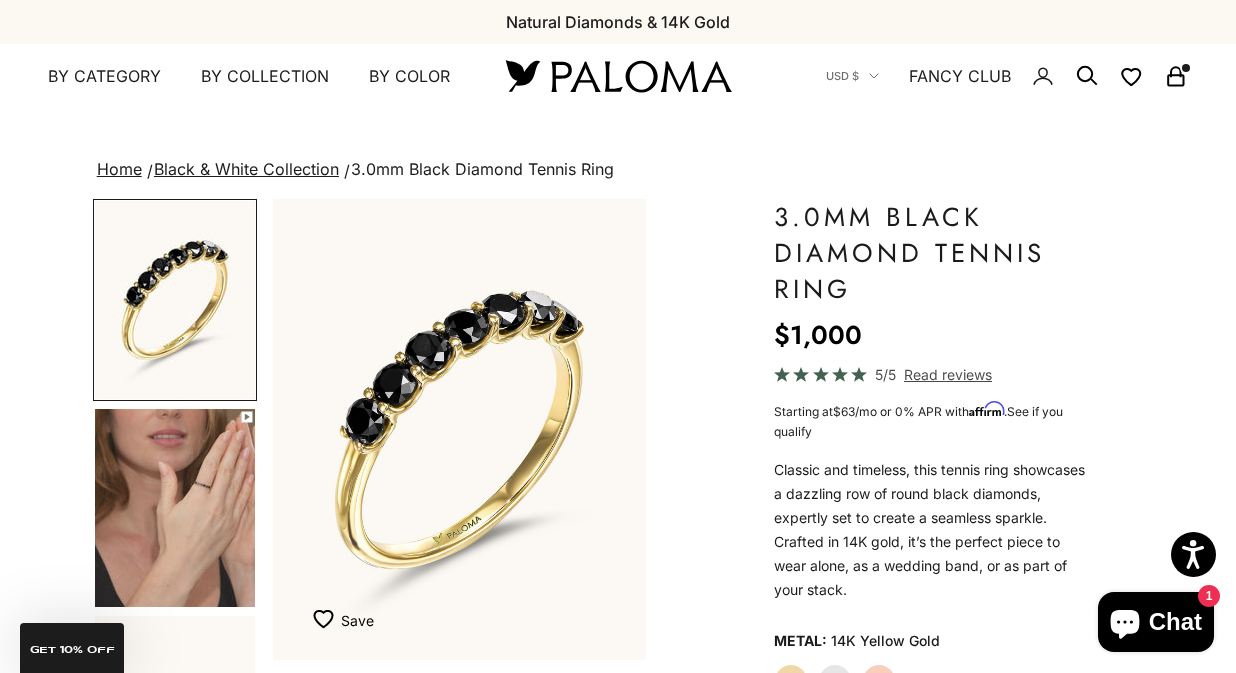 click at bounding box center [175, 508] 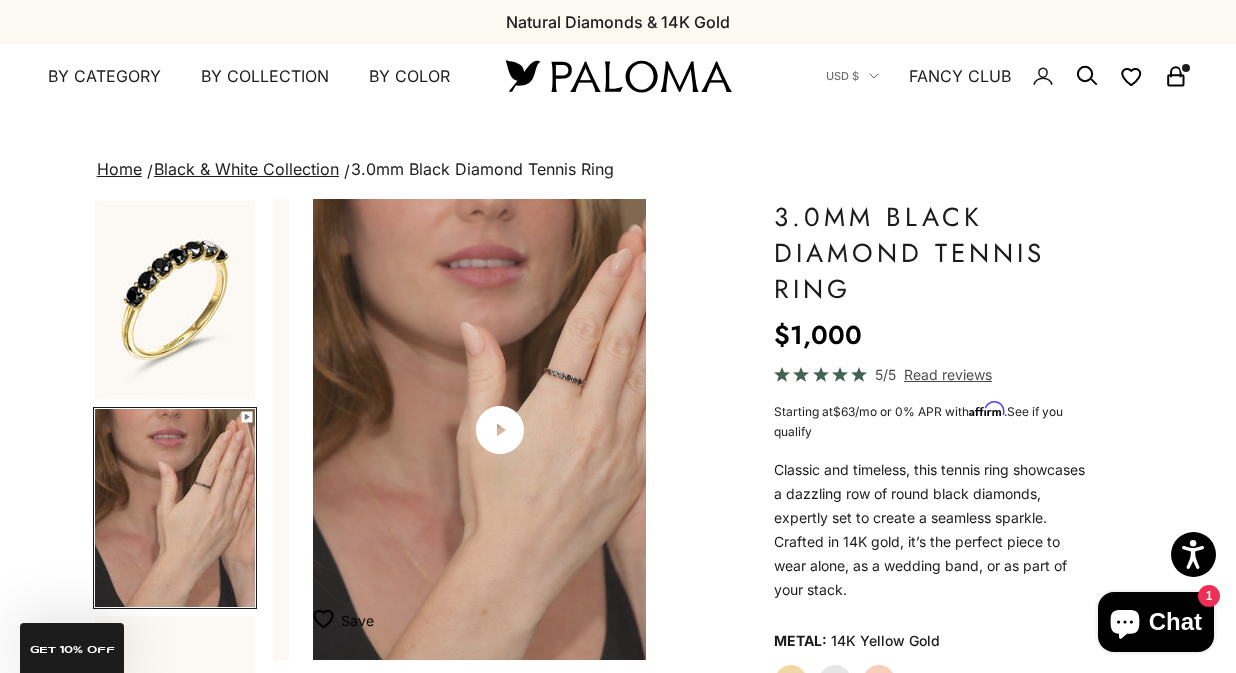 scroll, scrollTop: 0, scrollLeft: 397, axis: horizontal 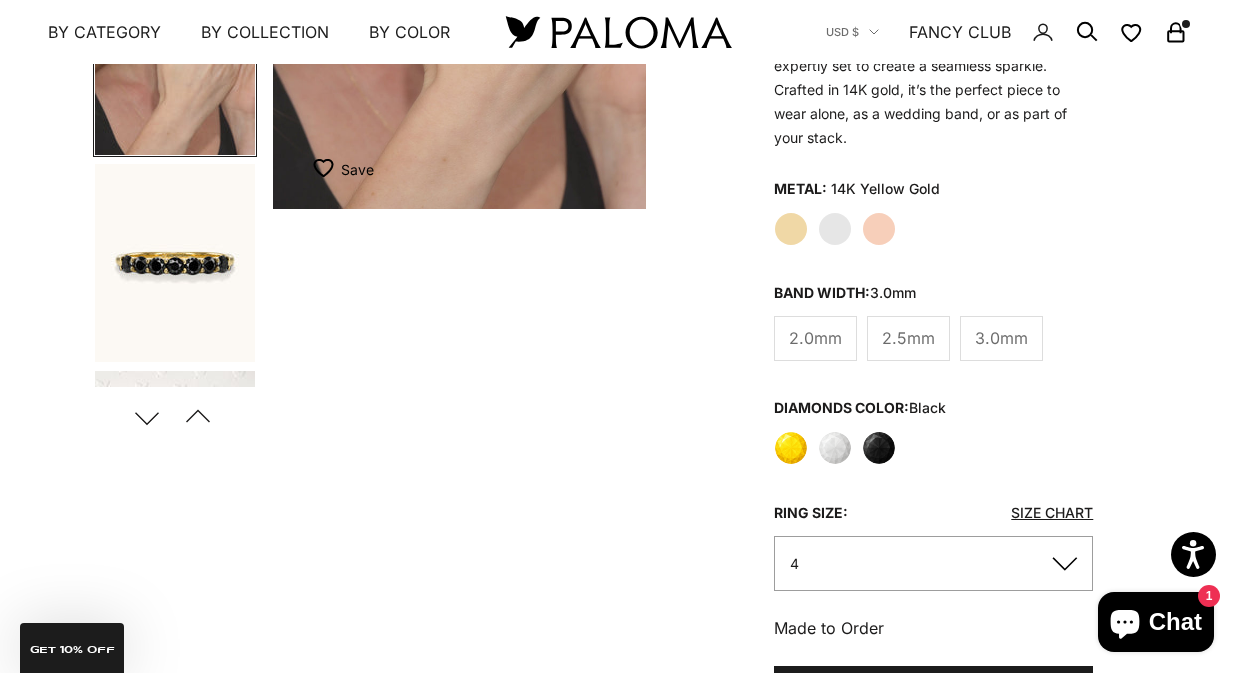 click on "Rose Gold" 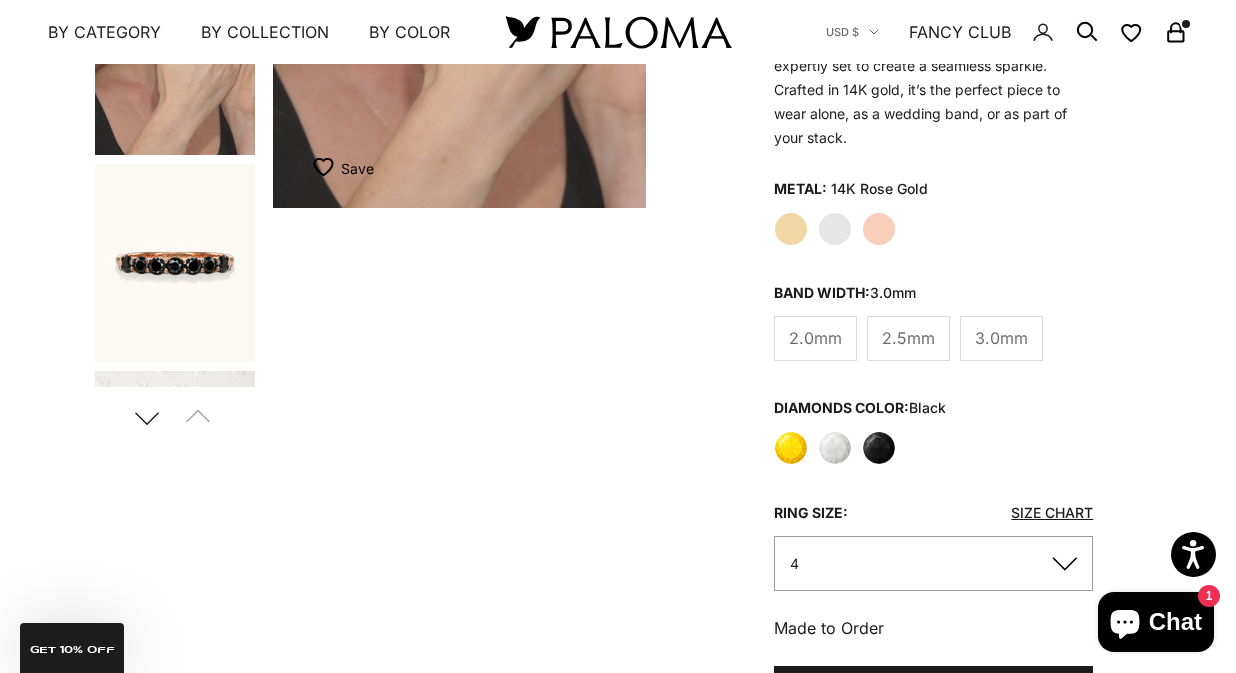 scroll, scrollTop: 0, scrollLeft: 0, axis: both 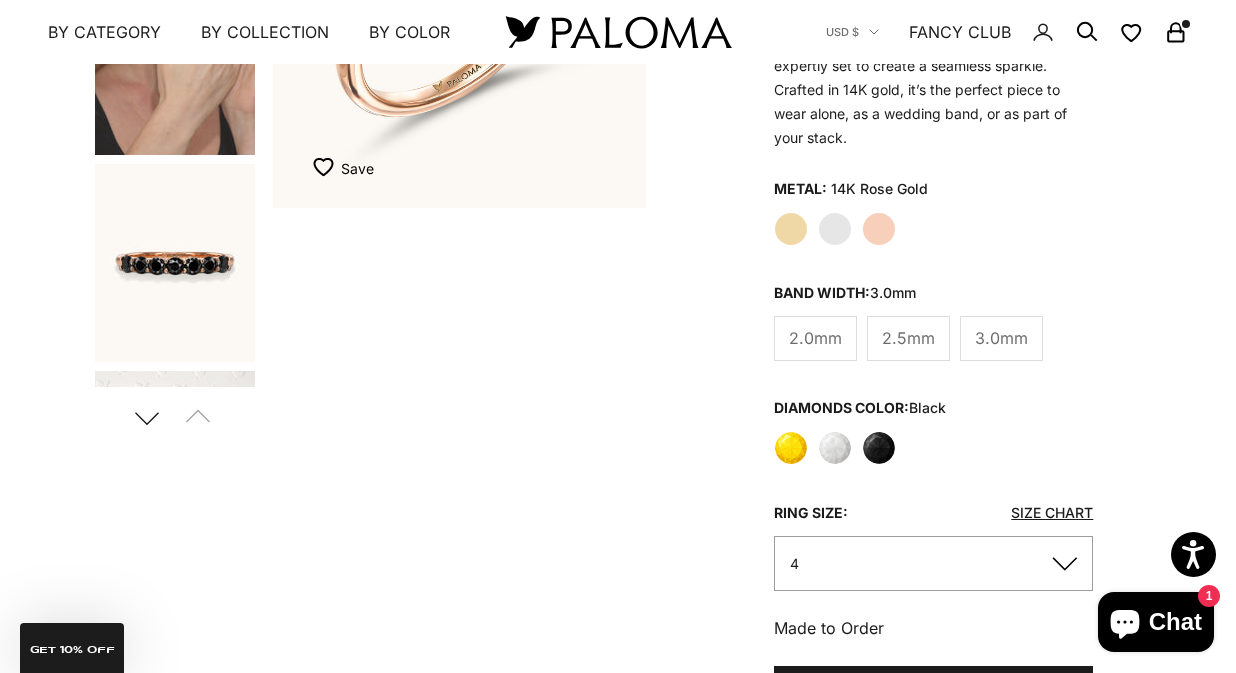 click on "4" 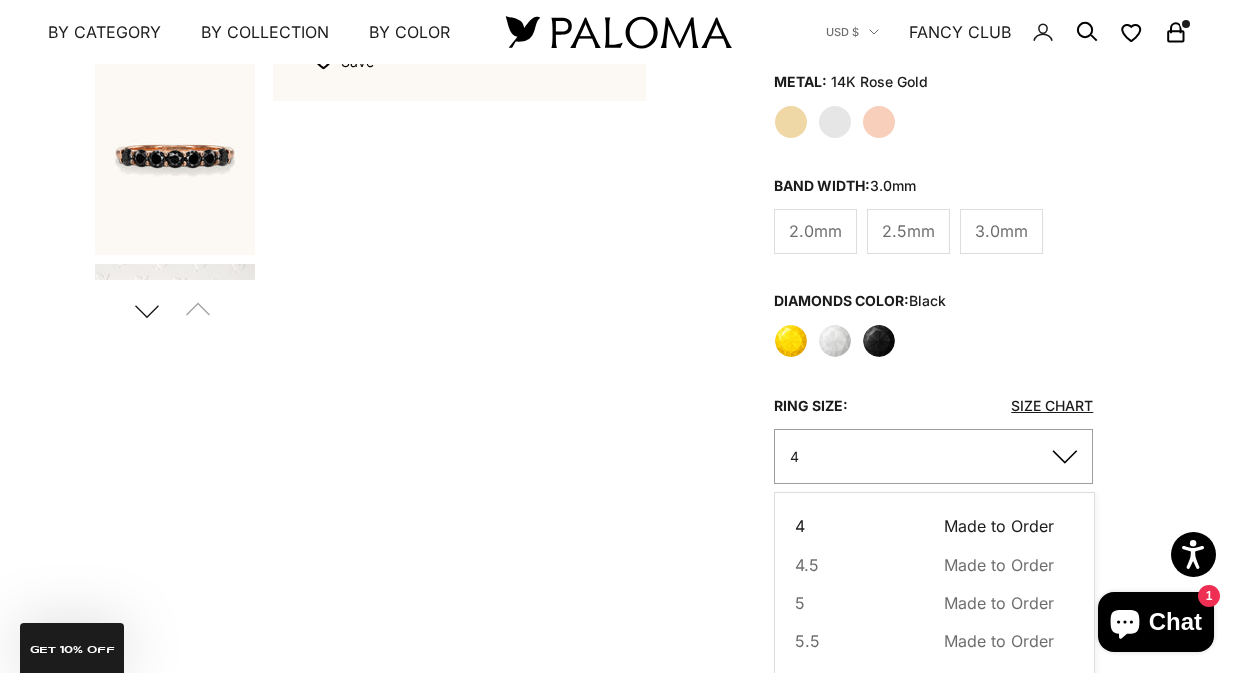 scroll, scrollTop: 572, scrollLeft: 0, axis: vertical 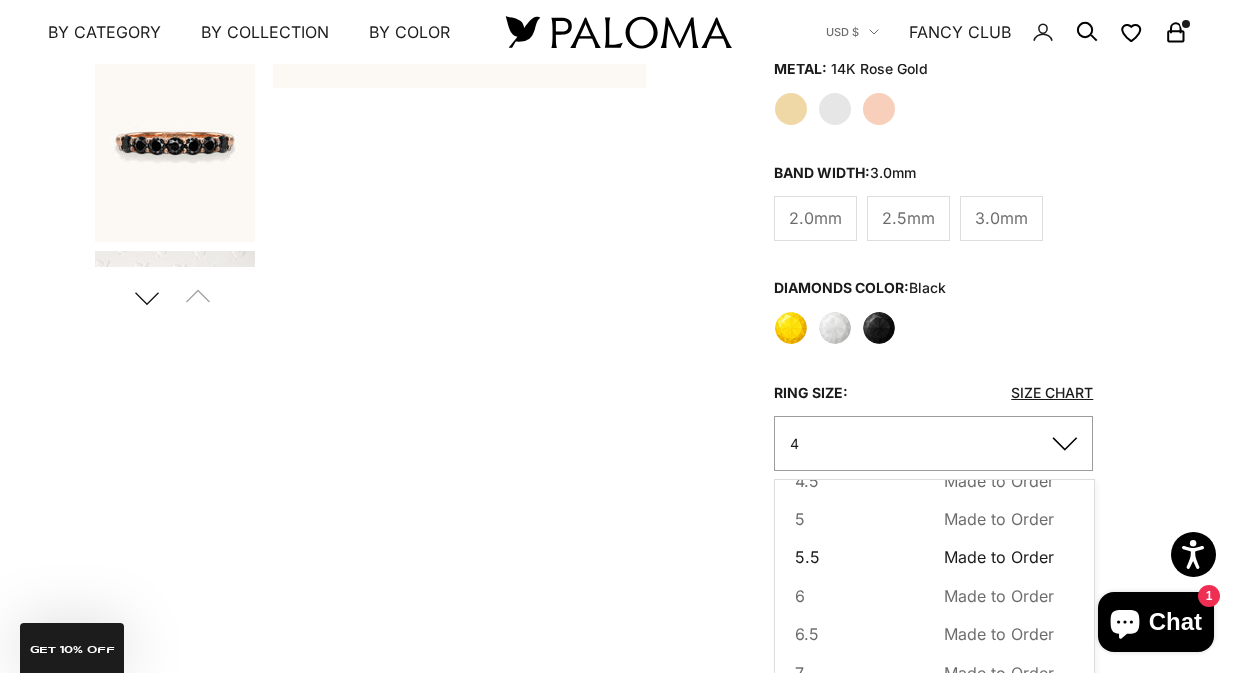 click on "5.5 Made to Order Sold out" at bounding box center [924, 557] 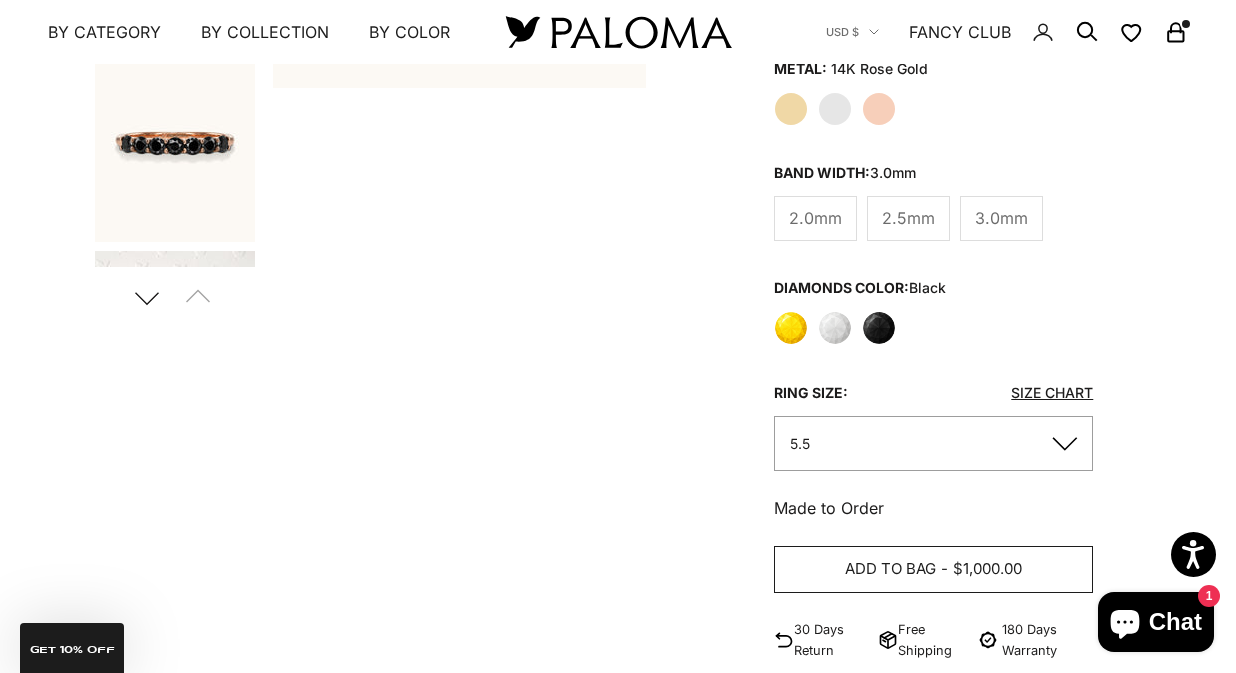 click on "Add to bag" at bounding box center (890, 569) 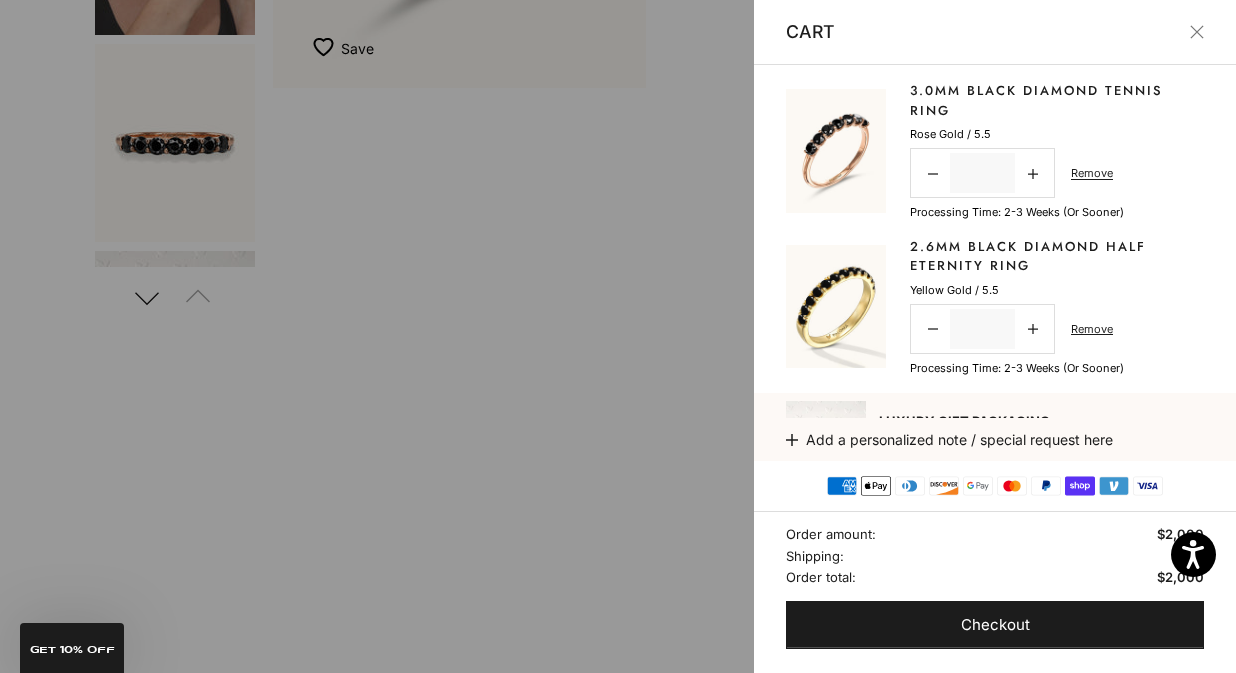 click at bounding box center (618, 336) 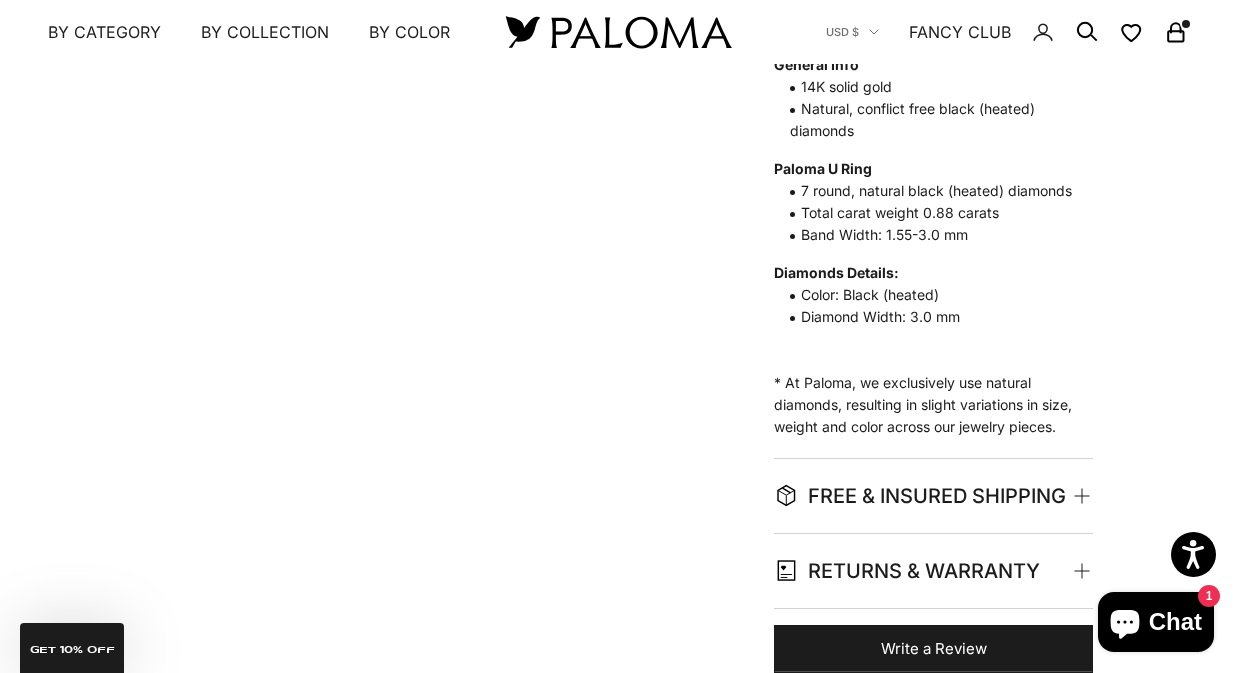 scroll, scrollTop: 0, scrollLeft: 0, axis: both 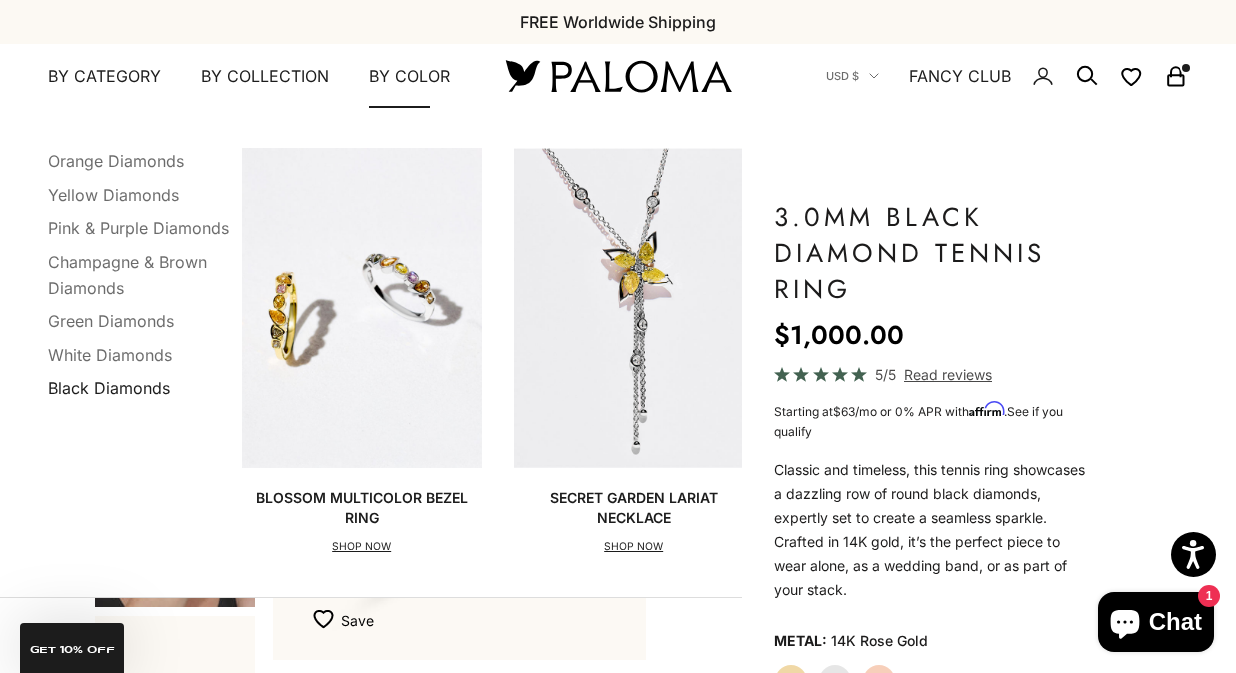 click on "Black Diamonds" at bounding box center (109, 388) 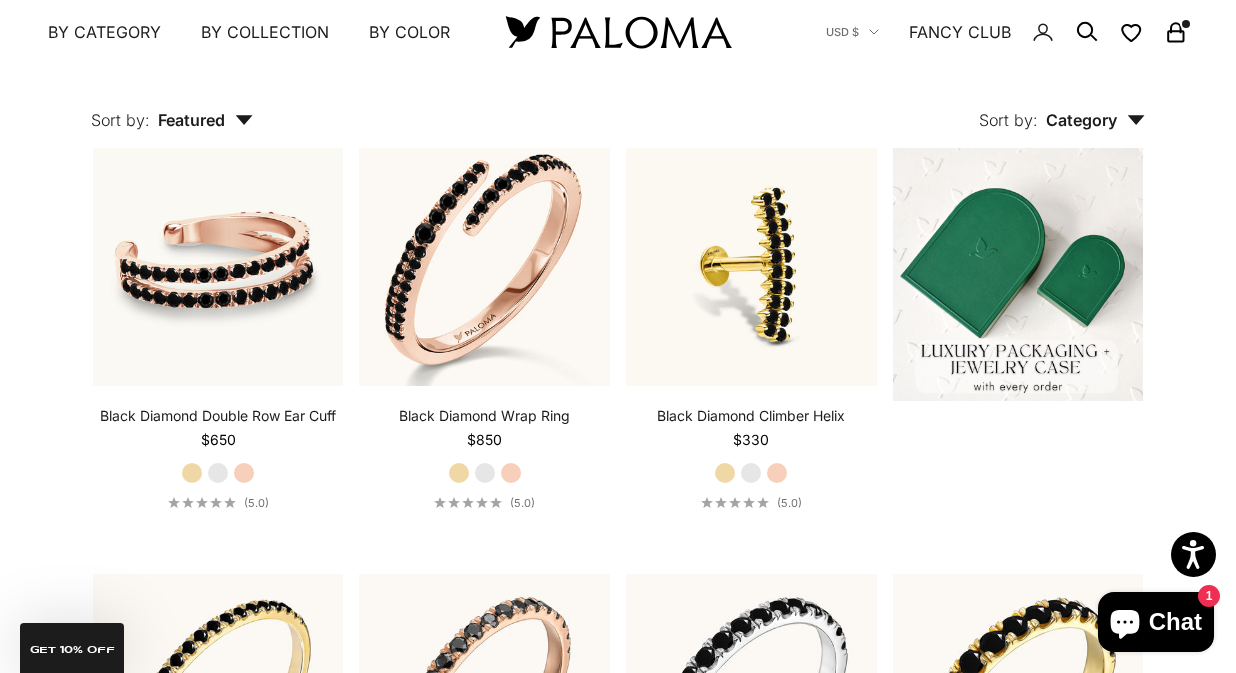 scroll, scrollTop: 456, scrollLeft: 0, axis: vertical 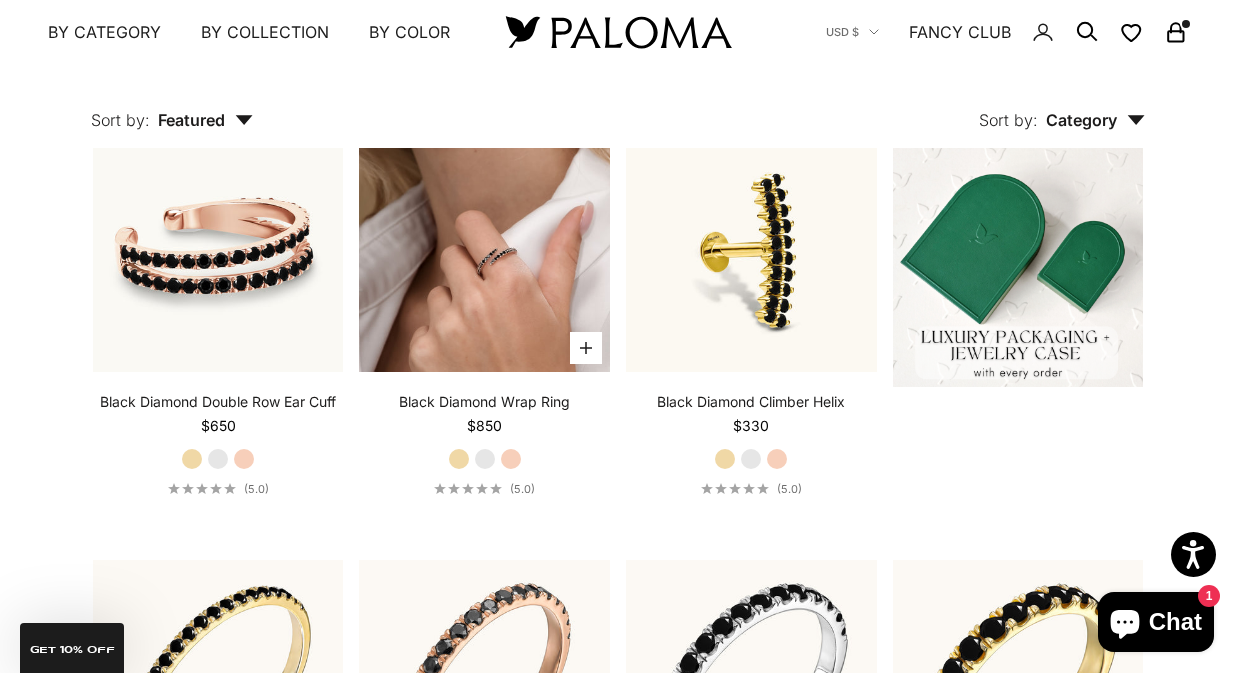 click at bounding box center [484, 246] 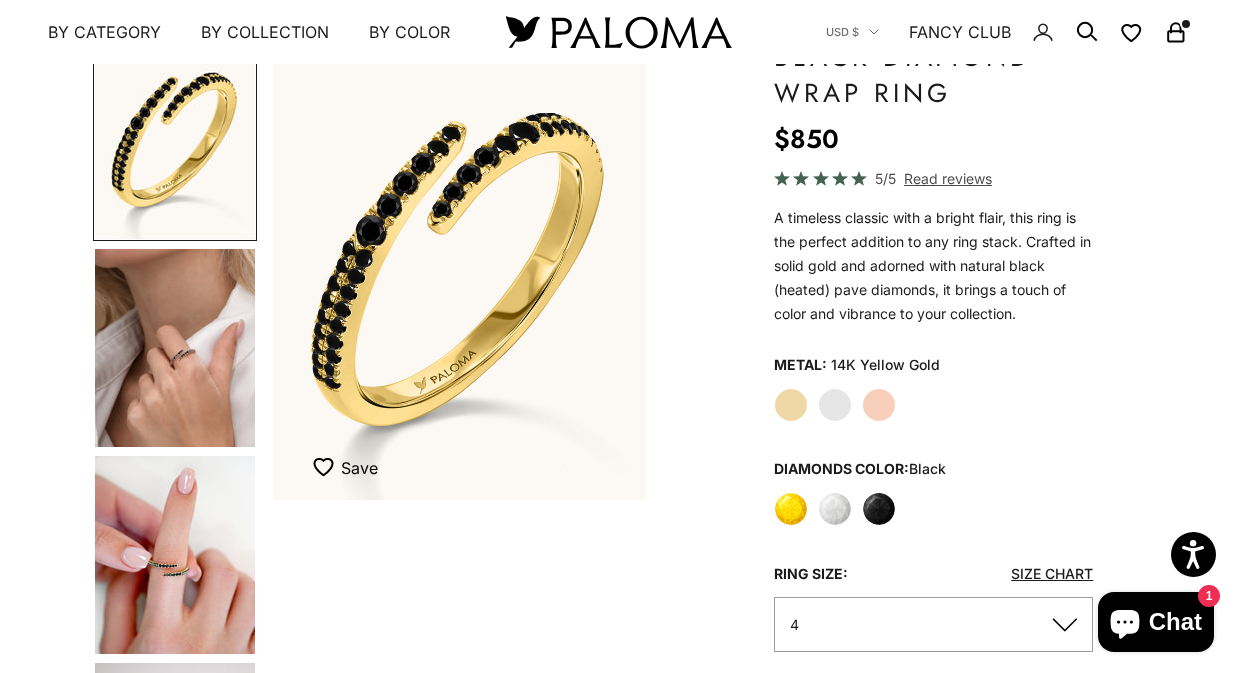 scroll, scrollTop: 159, scrollLeft: 0, axis: vertical 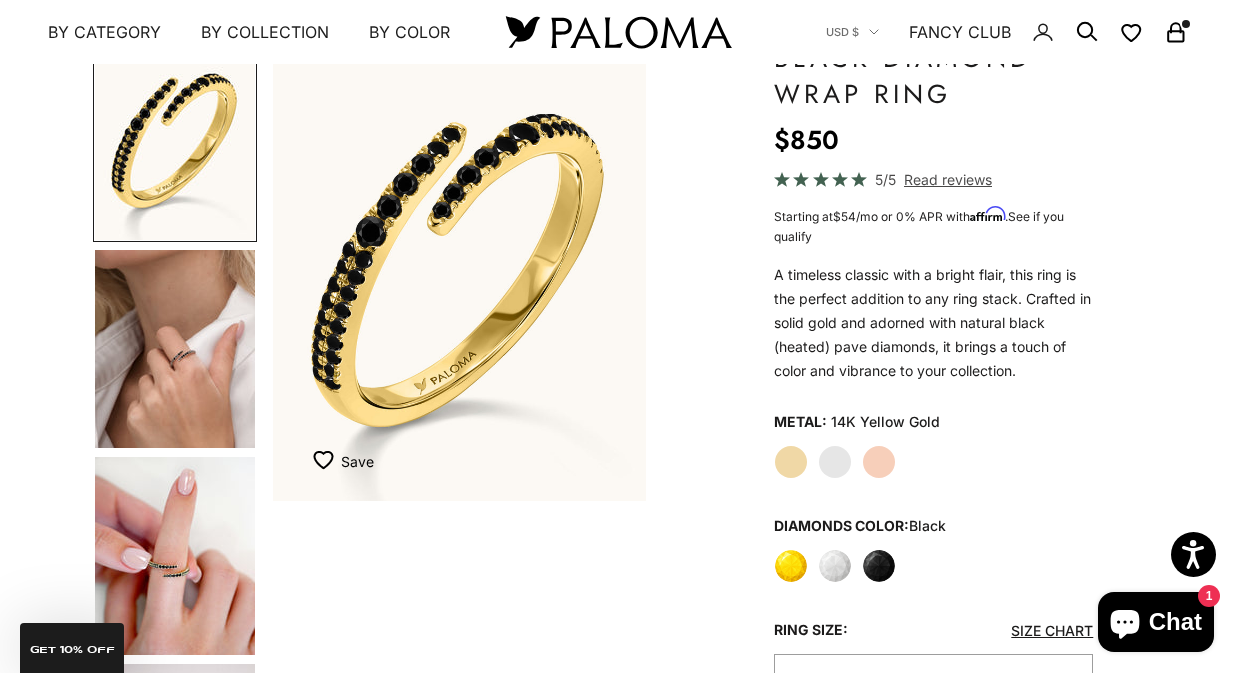 click at bounding box center [1186, 24] 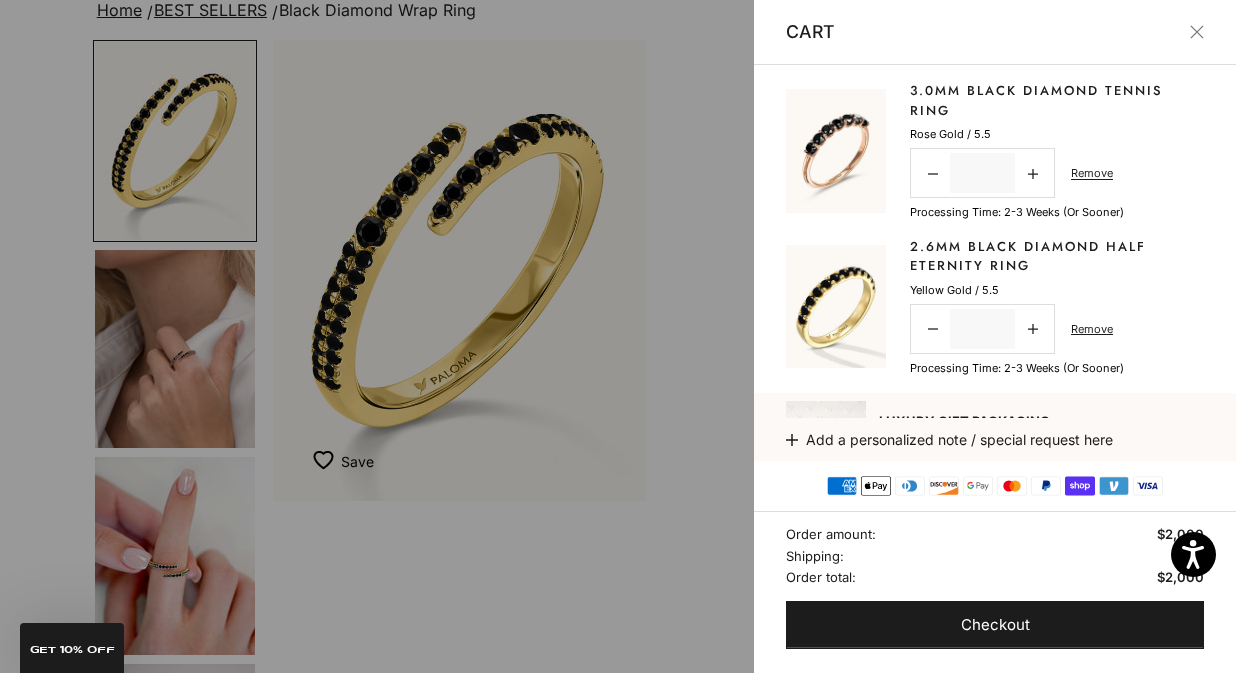 click on "3.0mm Black Diamond Tennis Ring" at bounding box center (1057, 100) 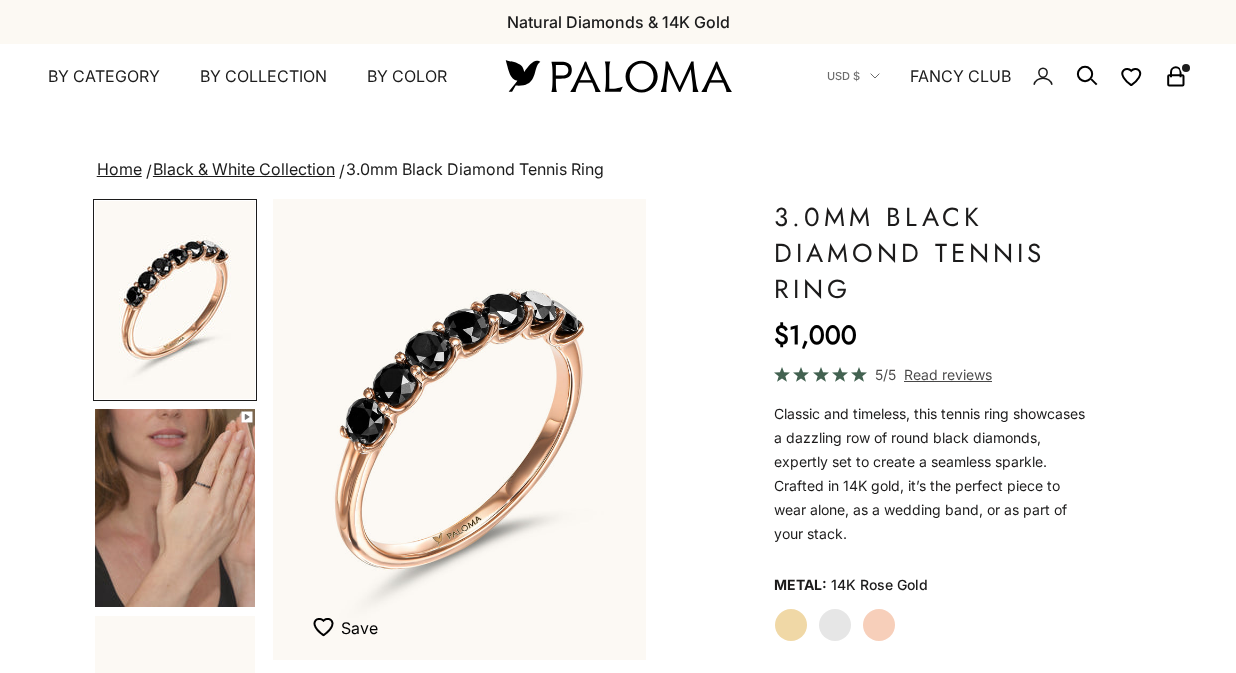 scroll, scrollTop: 0, scrollLeft: 0, axis: both 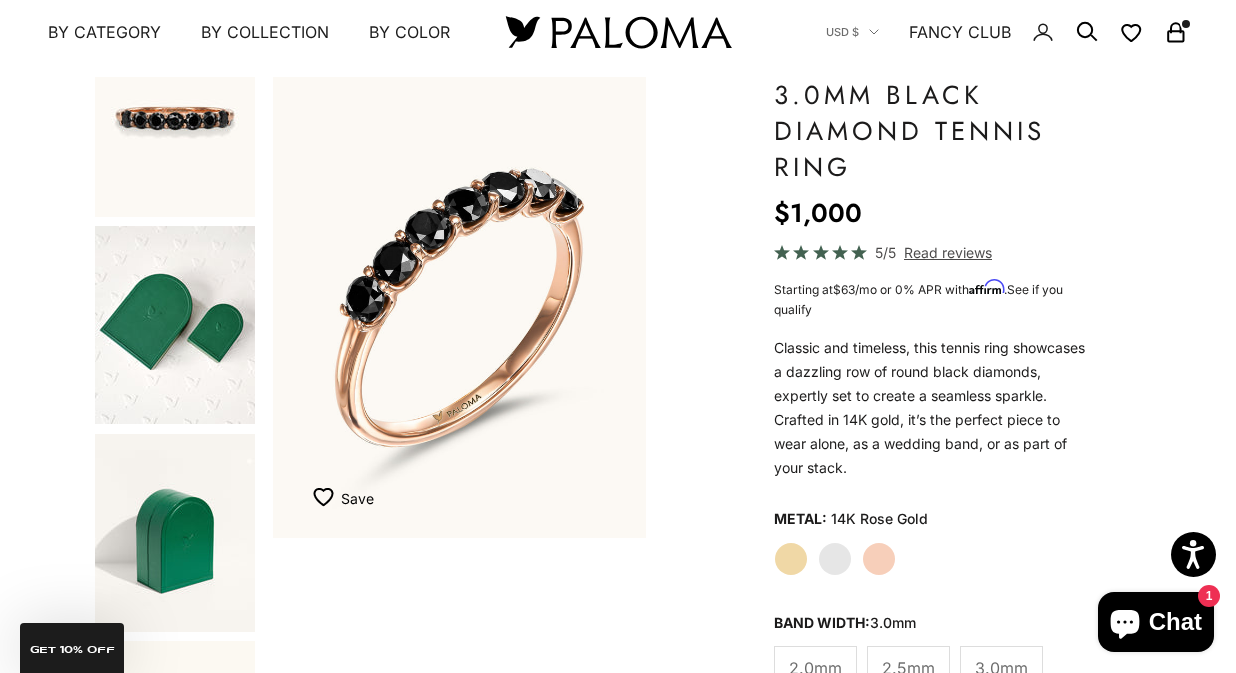 click 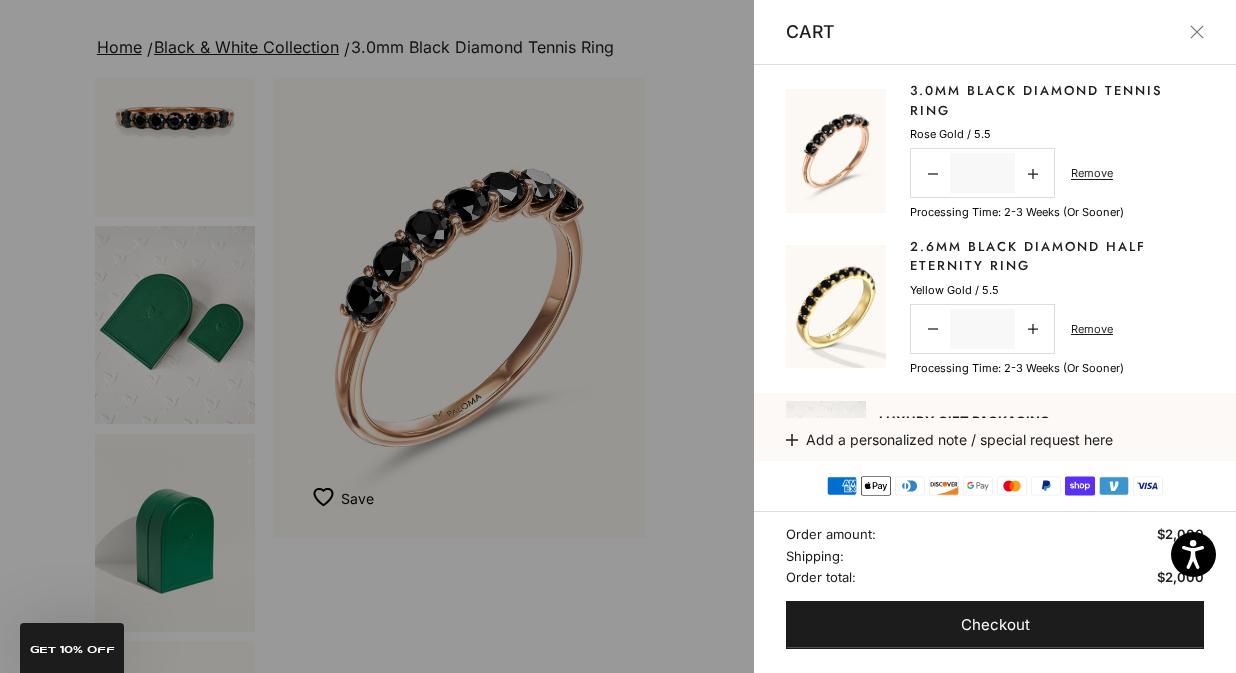 click on "2.6mm Black Diamond Half Eternity Ring" at bounding box center [1057, 256] 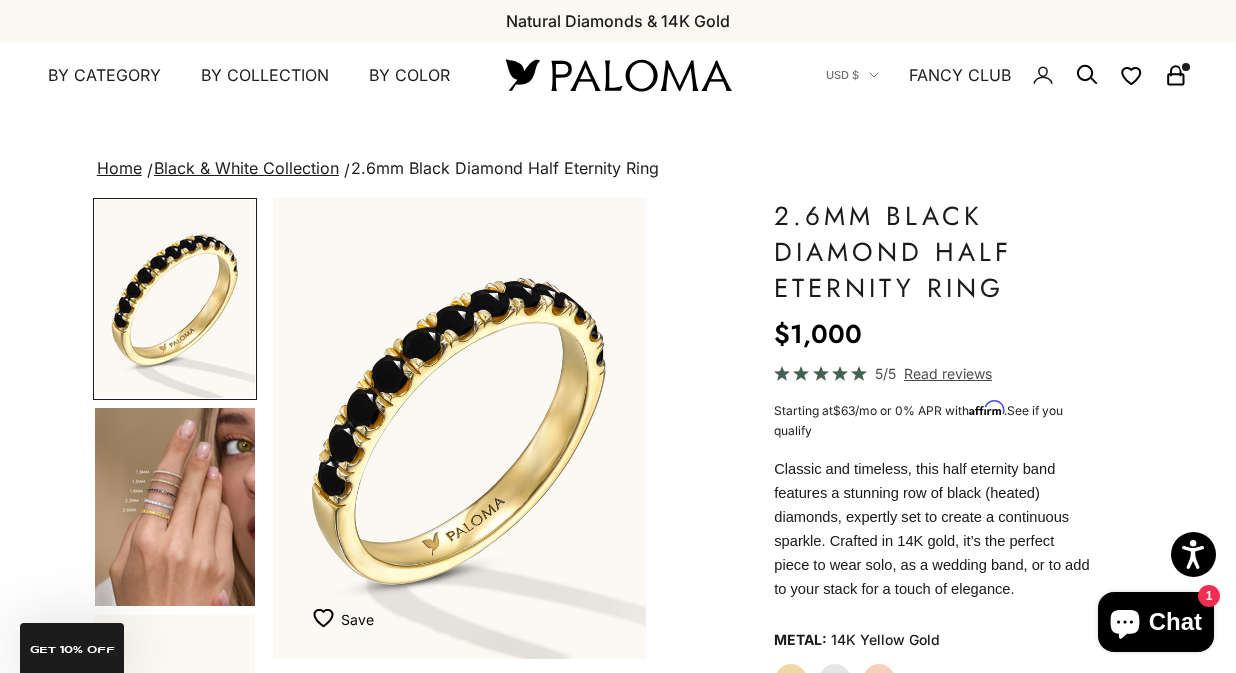 scroll, scrollTop: 119, scrollLeft: 0, axis: vertical 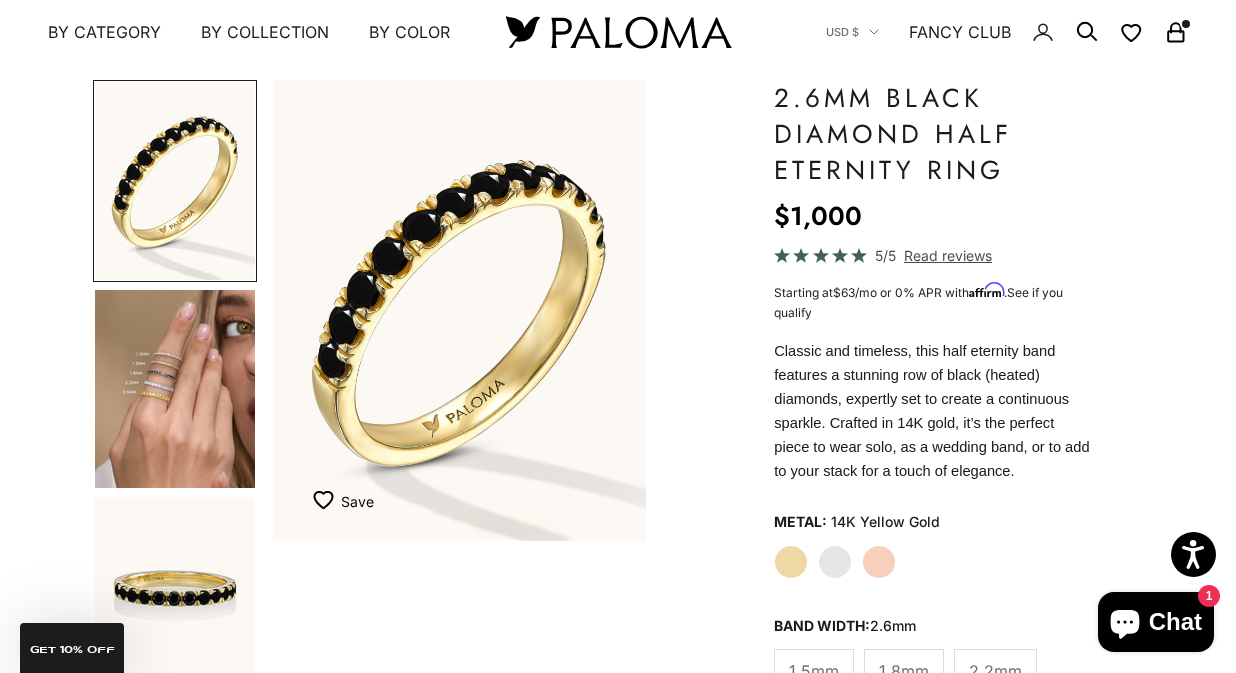 click at bounding box center (175, 389) 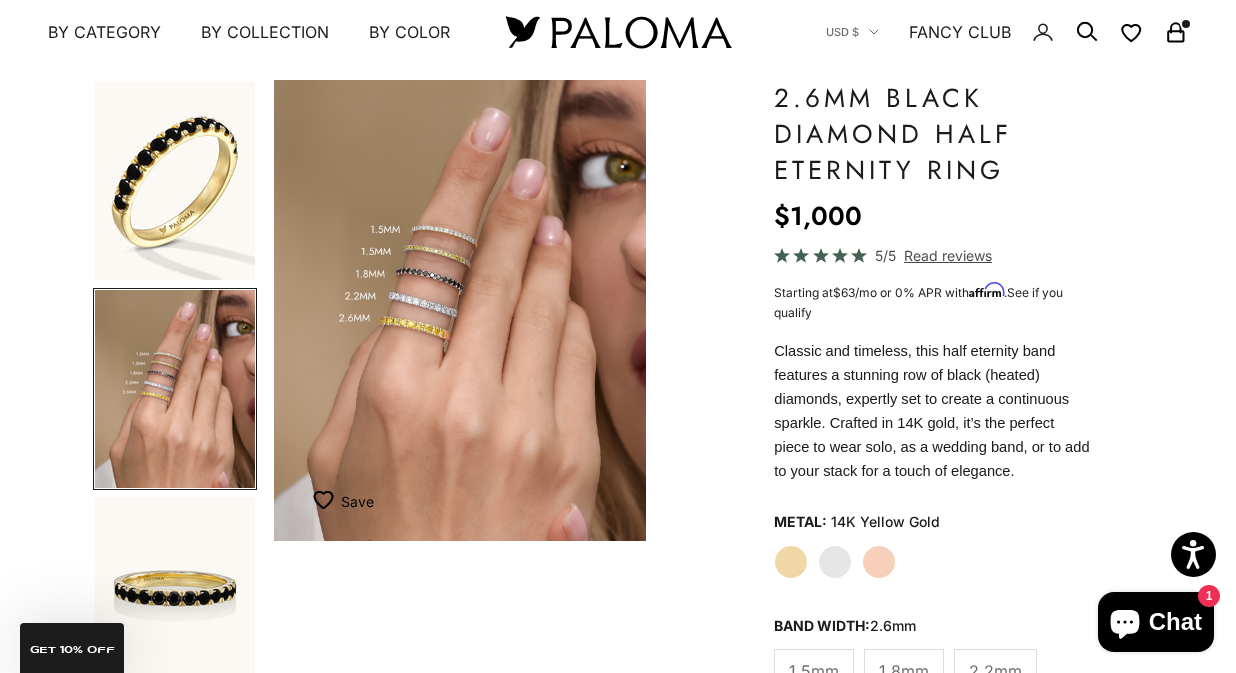 scroll, scrollTop: 0, scrollLeft: 397, axis: horizontal 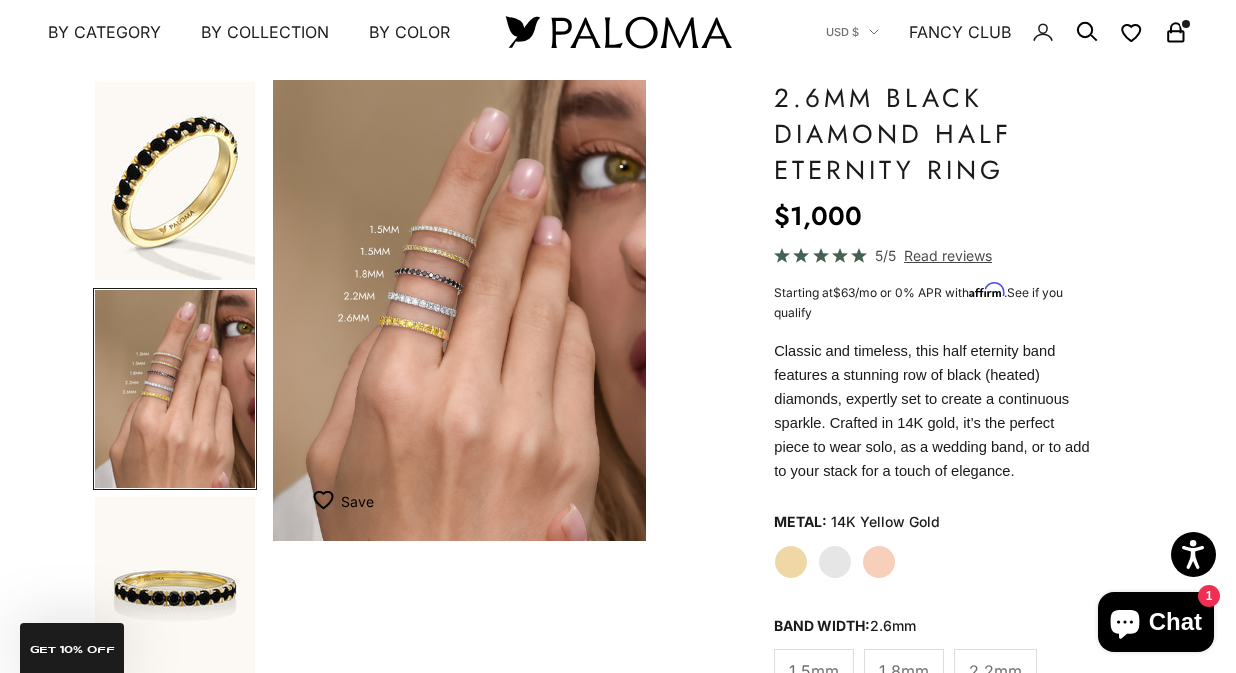 click 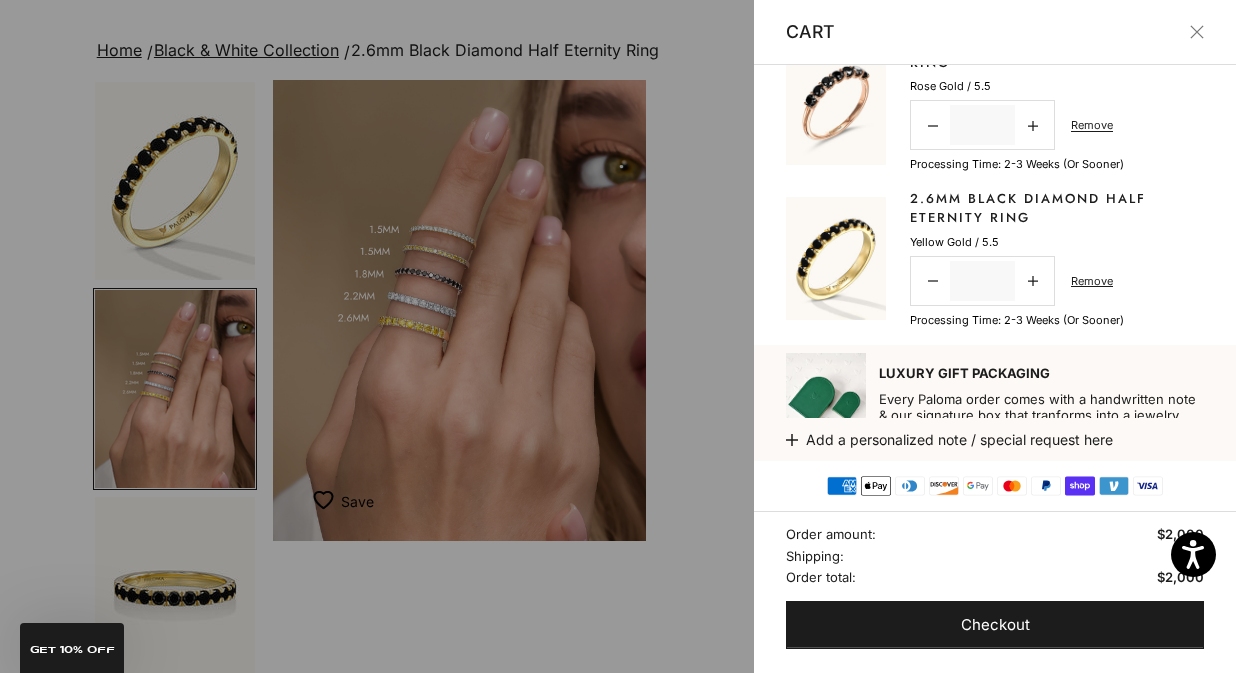 scroll, scrollTop: 173, scrollLeft: 0, axis: vertical 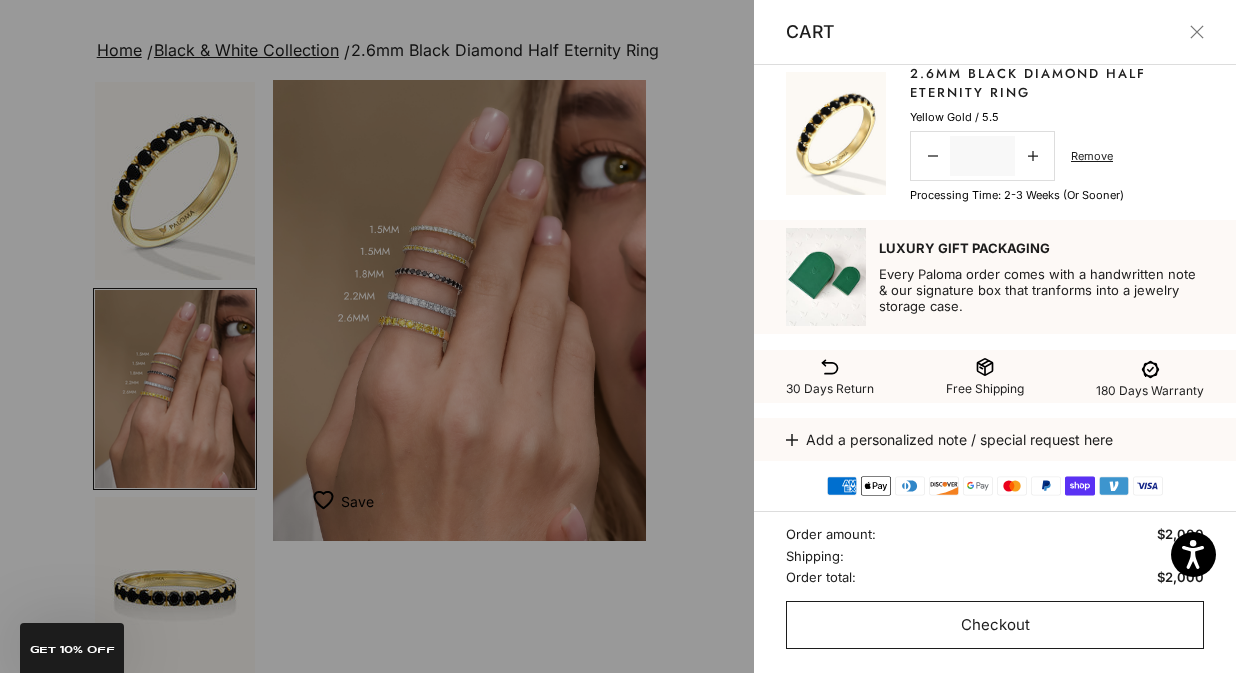 click on "Checkout" at bounding box center [995, 625] 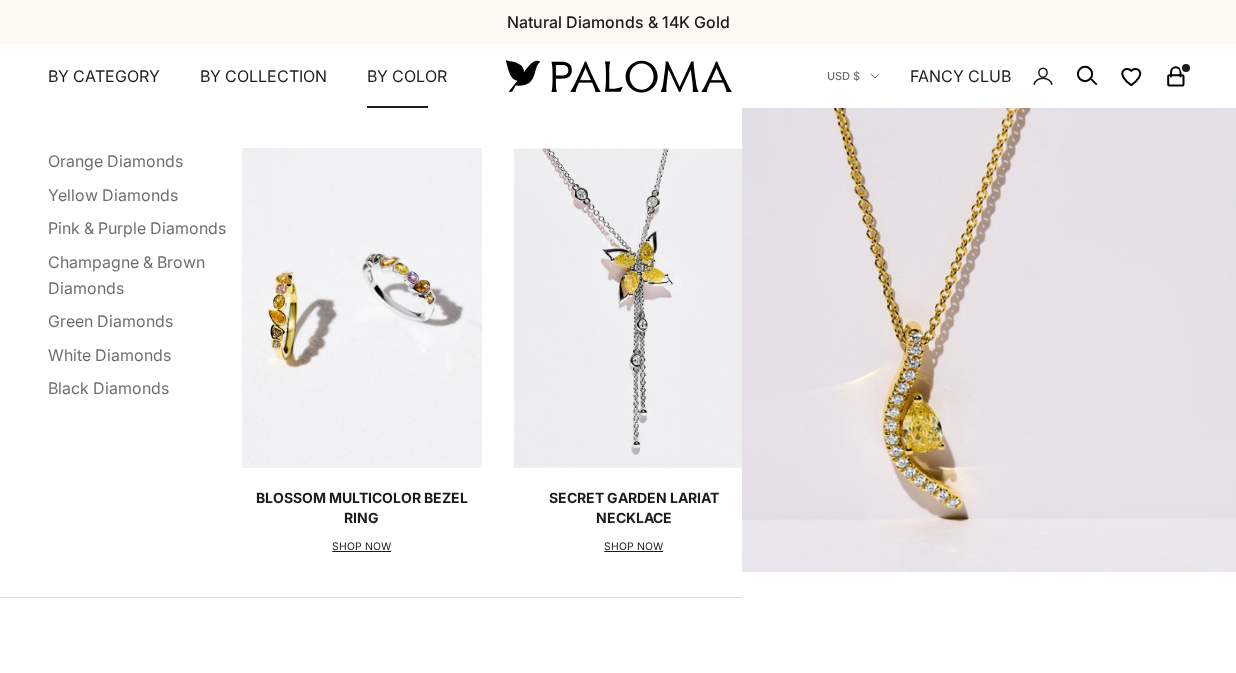 scroll, scrollTop: 0, scrollLeft: 0, axis: both 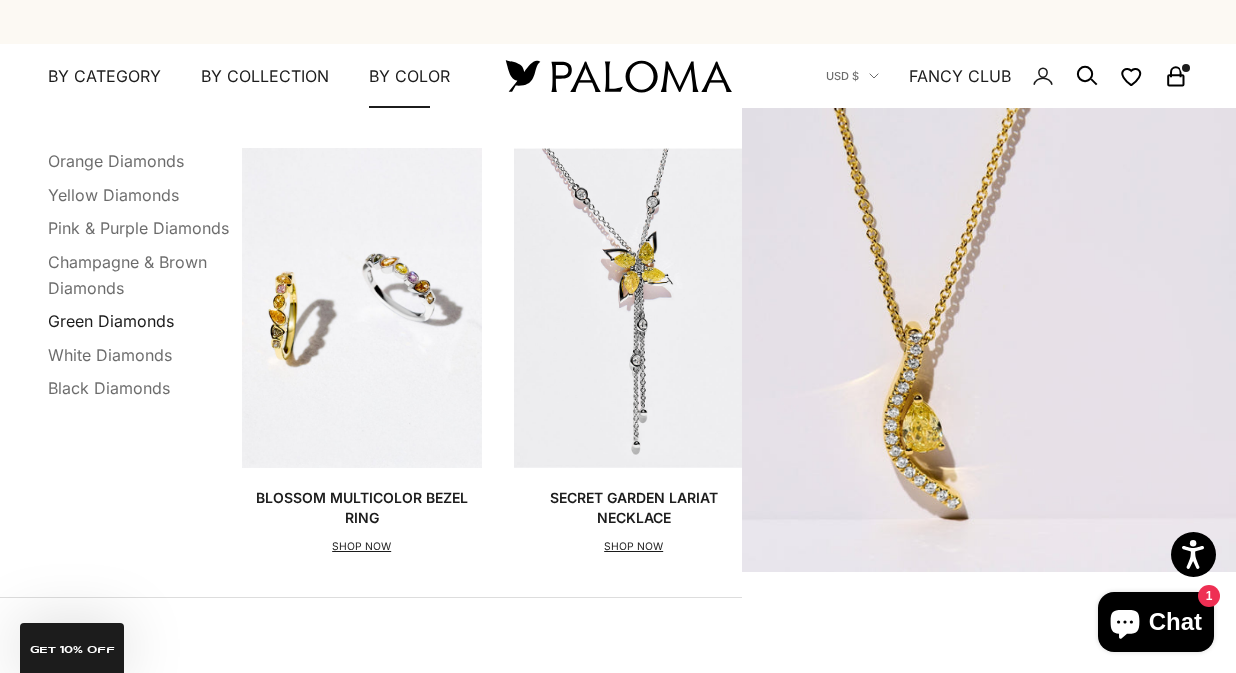click on "Green Diamonds" at bounding box center (111, 321) 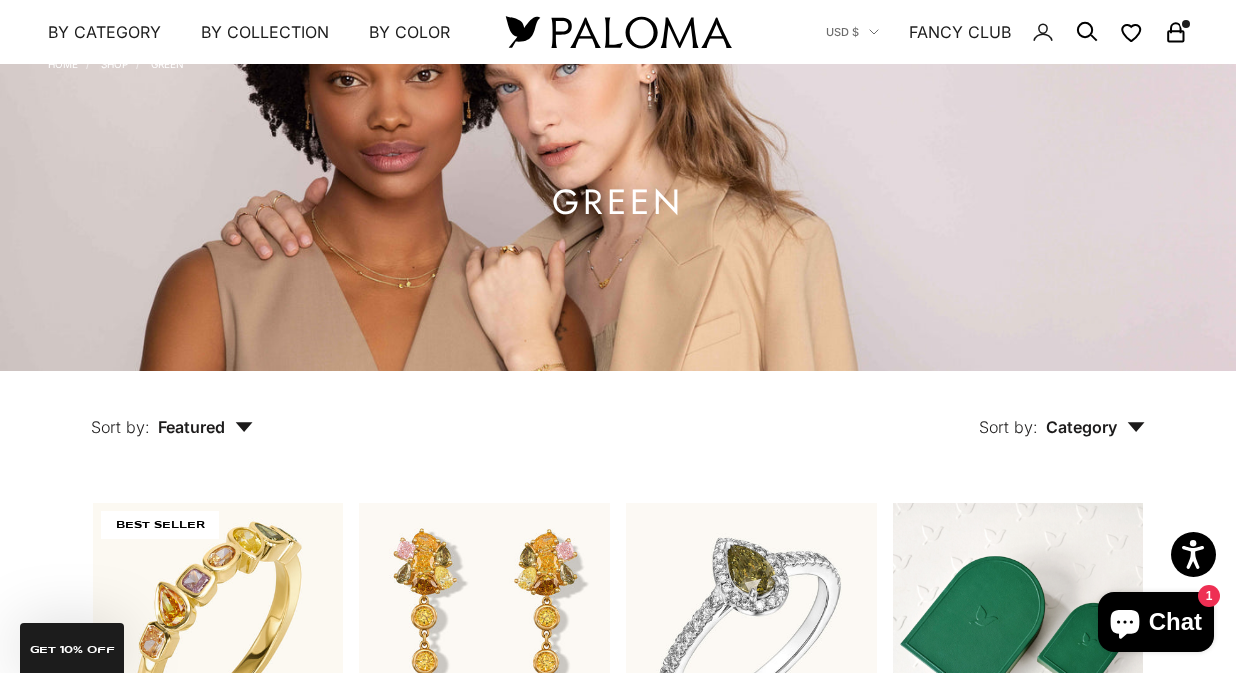 scroll, scrollTop: 0, scrollLeft: 0, axis: both 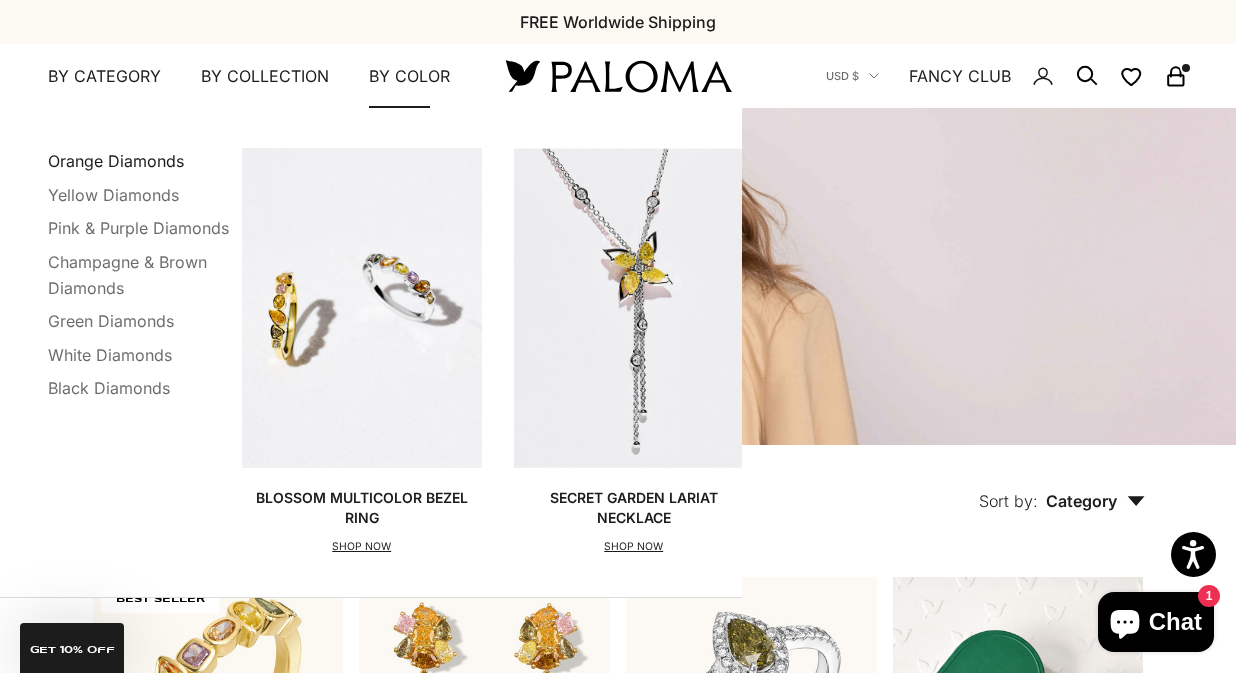 click on "Orange Diamonds" at bounding box center [116, 161] 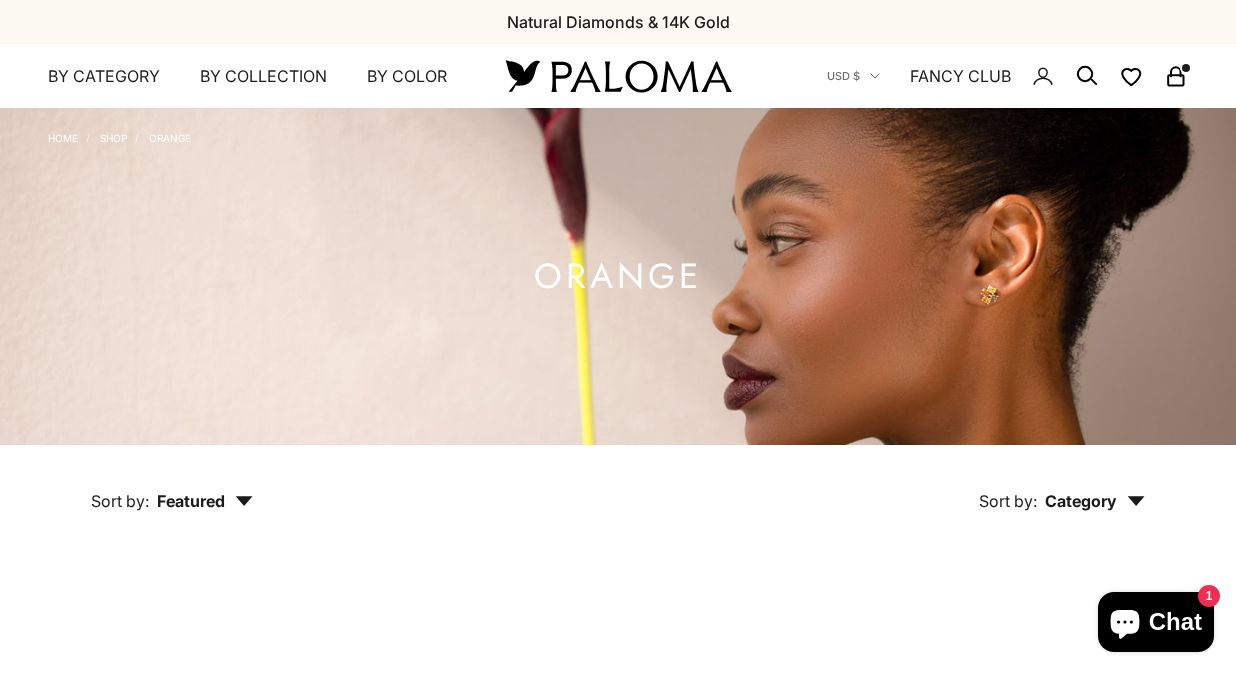 scroll, scrollTop: 0, scrollLeft: 0, axis: both 